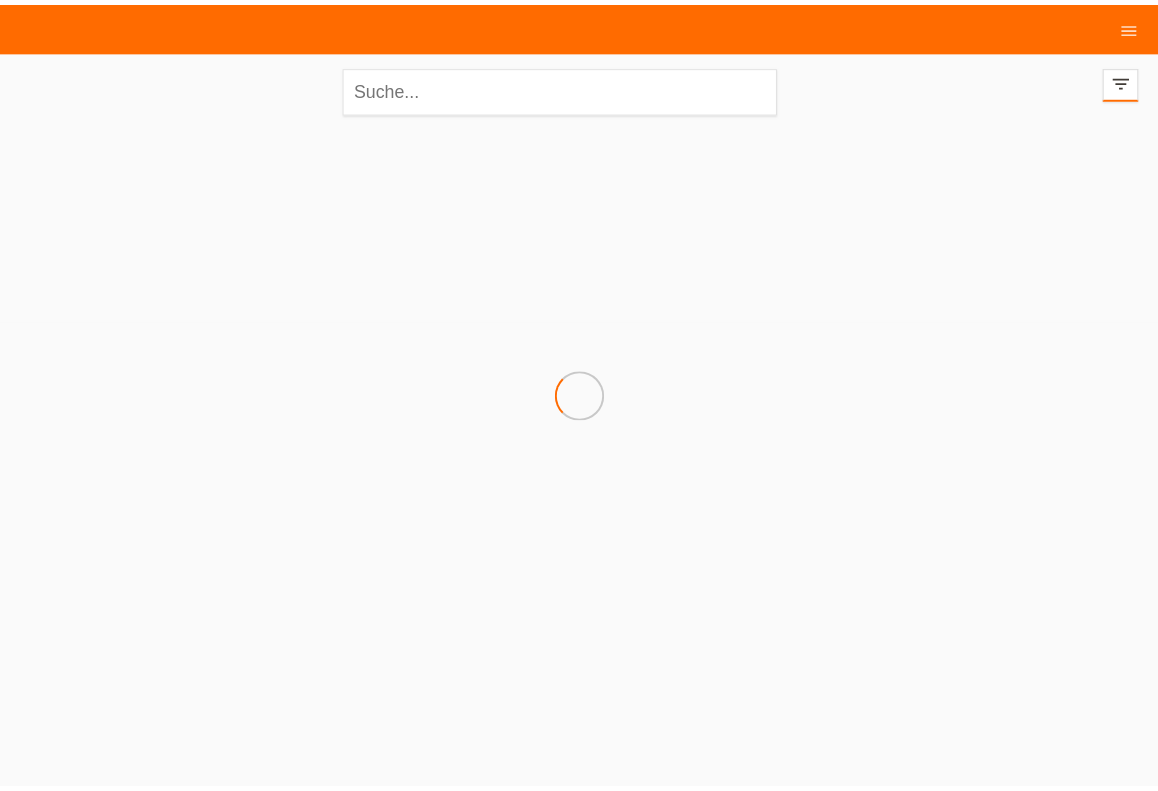 scroll, scrollTop: 0, scrollLeft: 0, axis: both 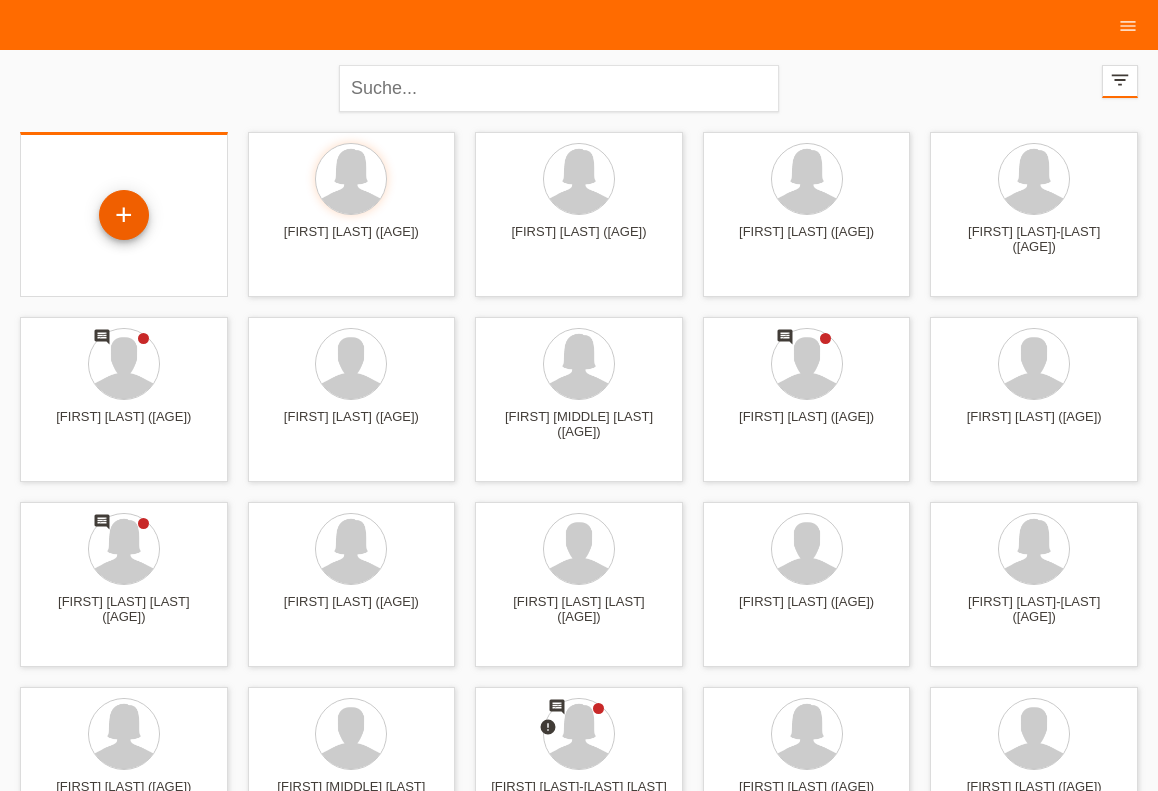 click on "+" at bounding box center (124, 215) 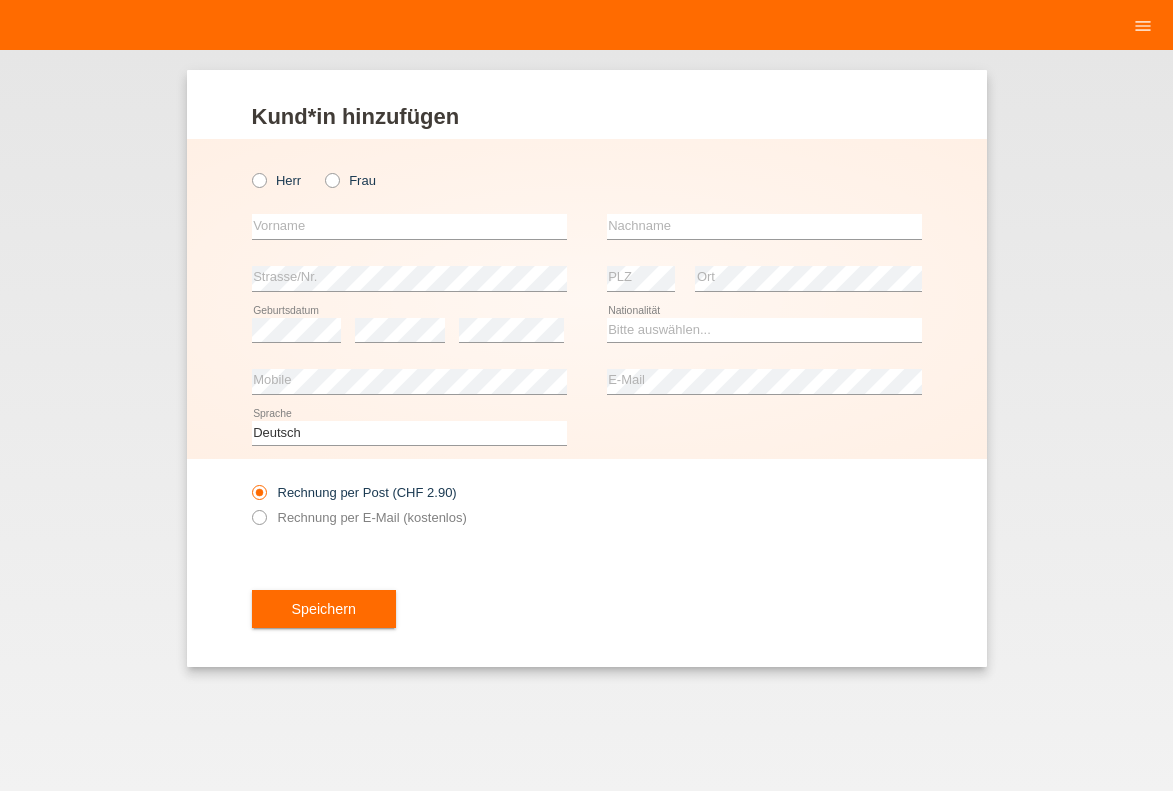 scroll, scrollTop: 0, scrollLeft: 0, axis: both 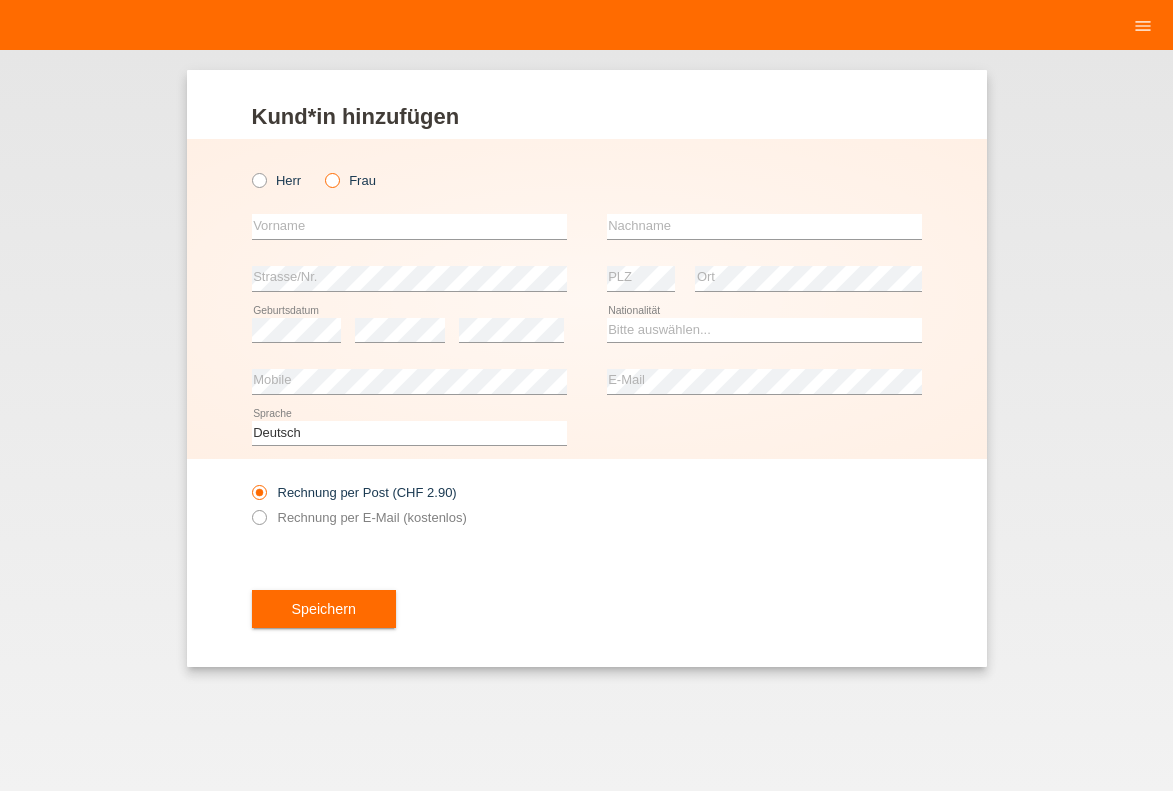 click at bounding box center (322, 170) 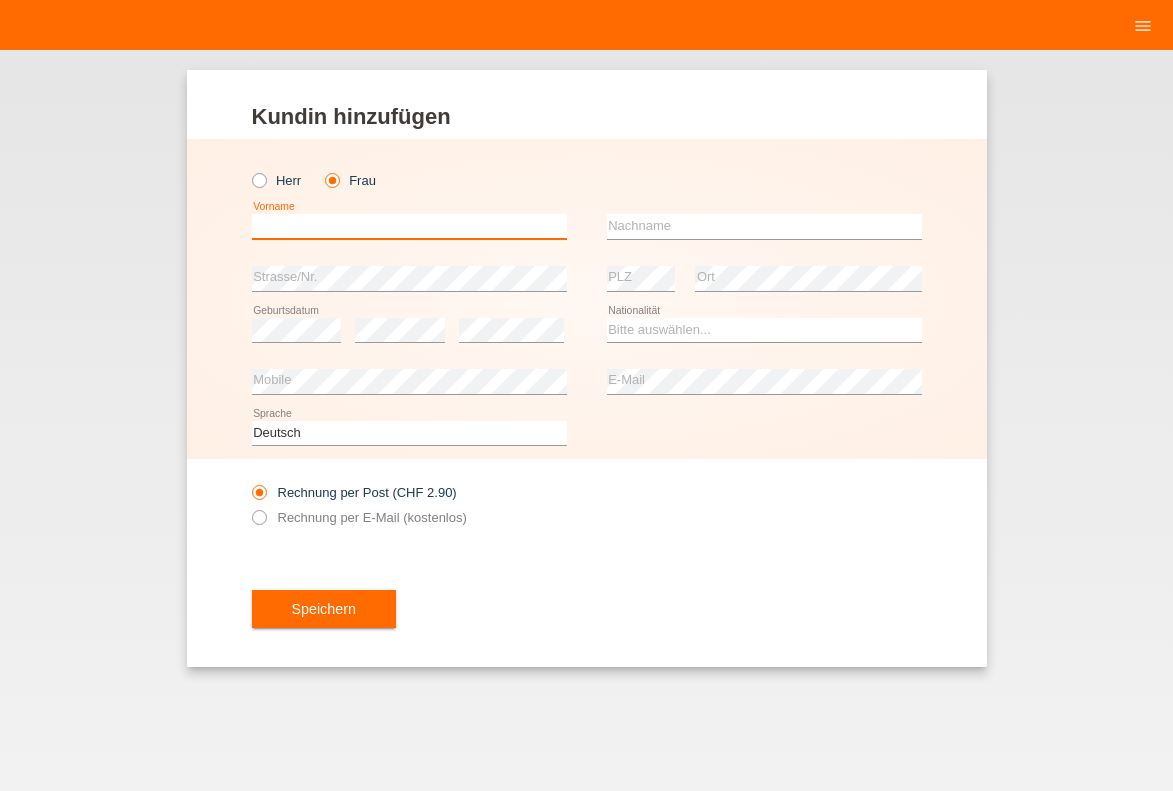 click at bounding box center [409, 226] 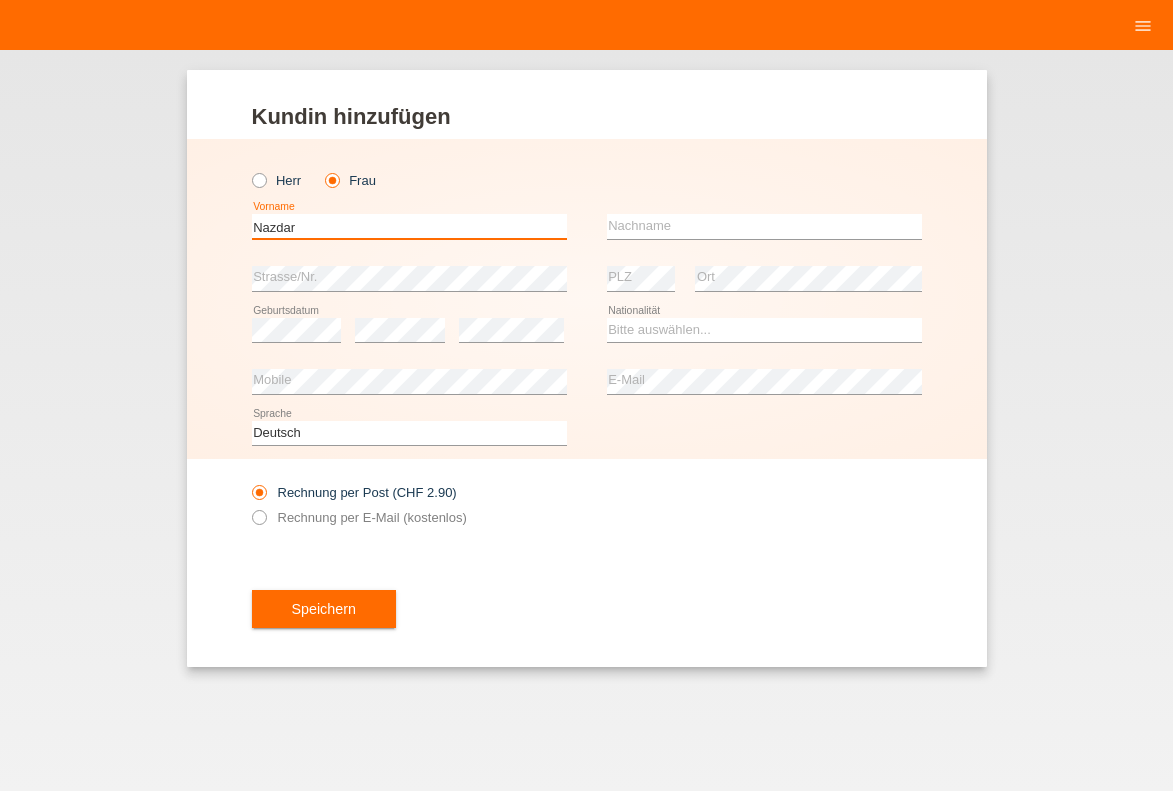 type on "Nazdar" 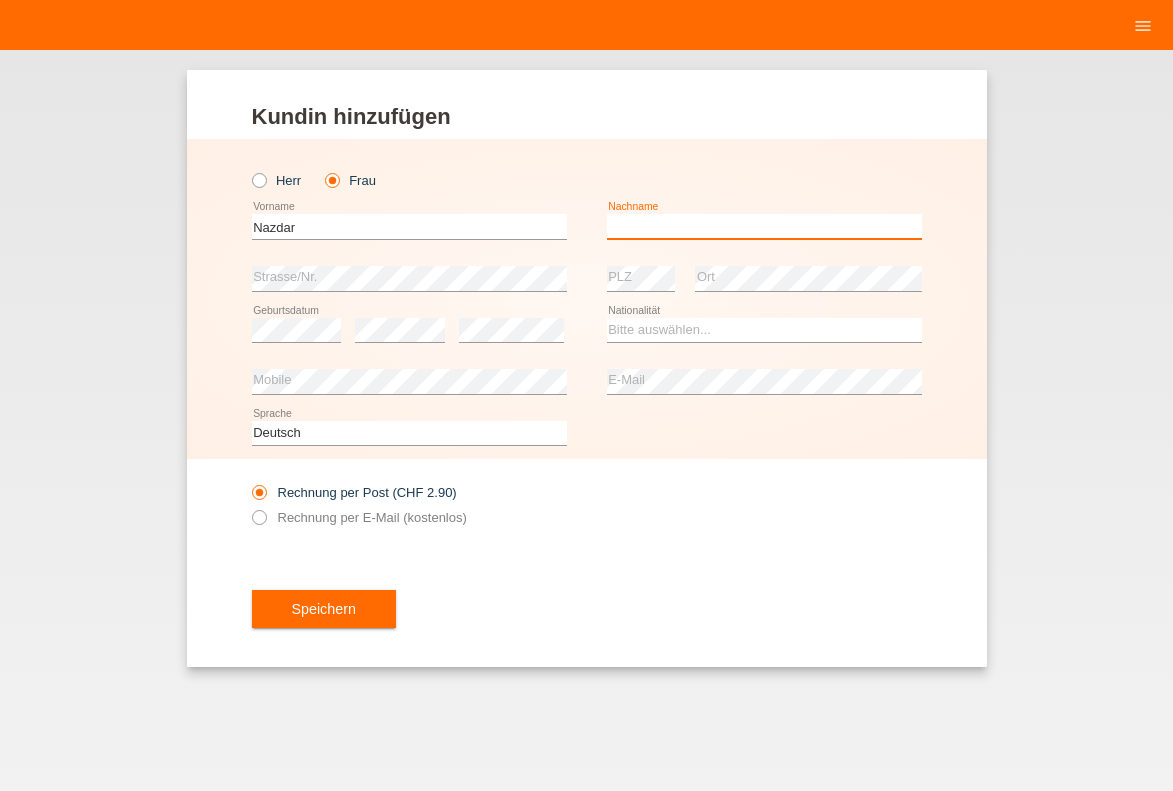 click at bounding box center [764, 226] 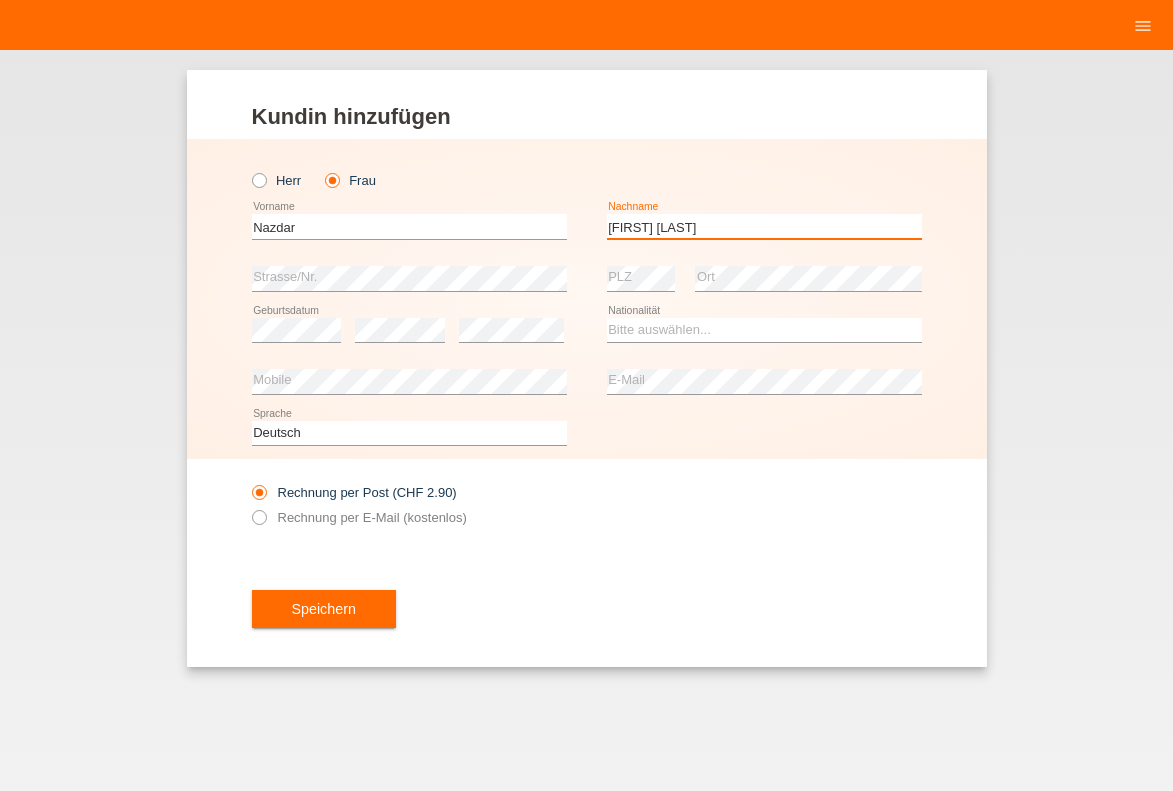 type on "[FIRST] [LAST]" 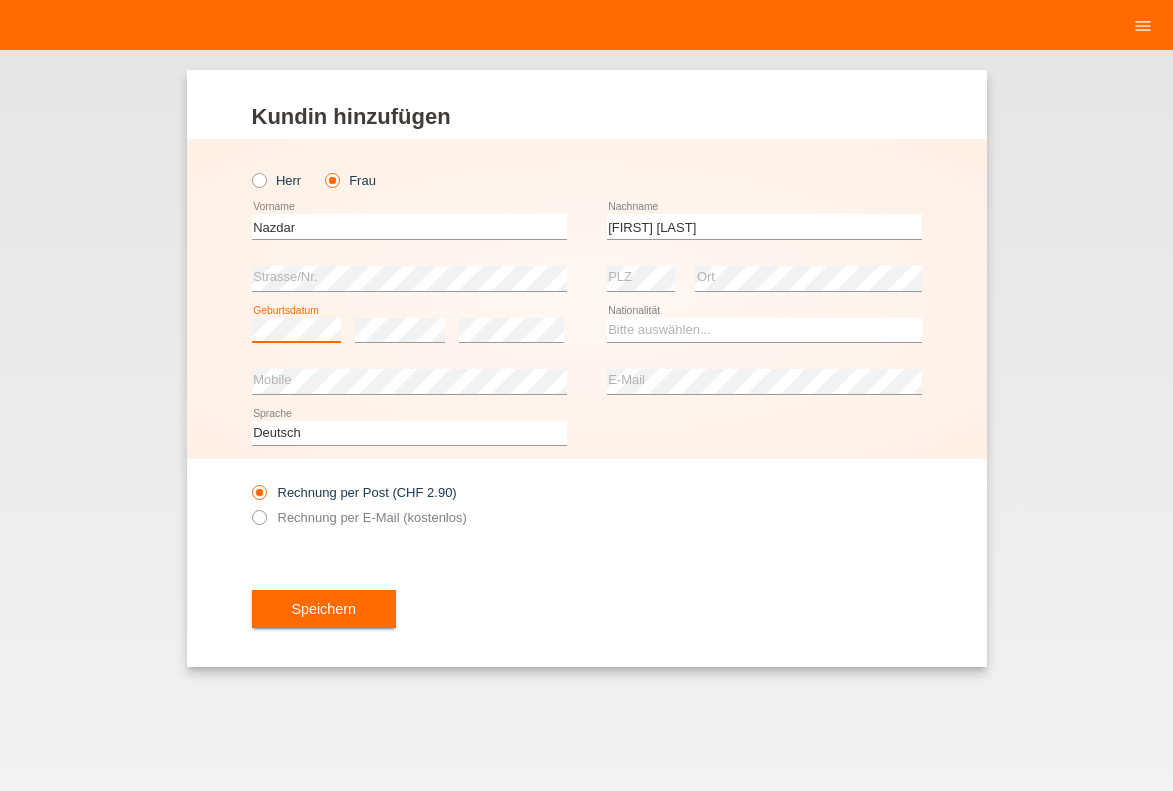 scroll, scrollTop: 0, scrollLeft: 0, axis: both 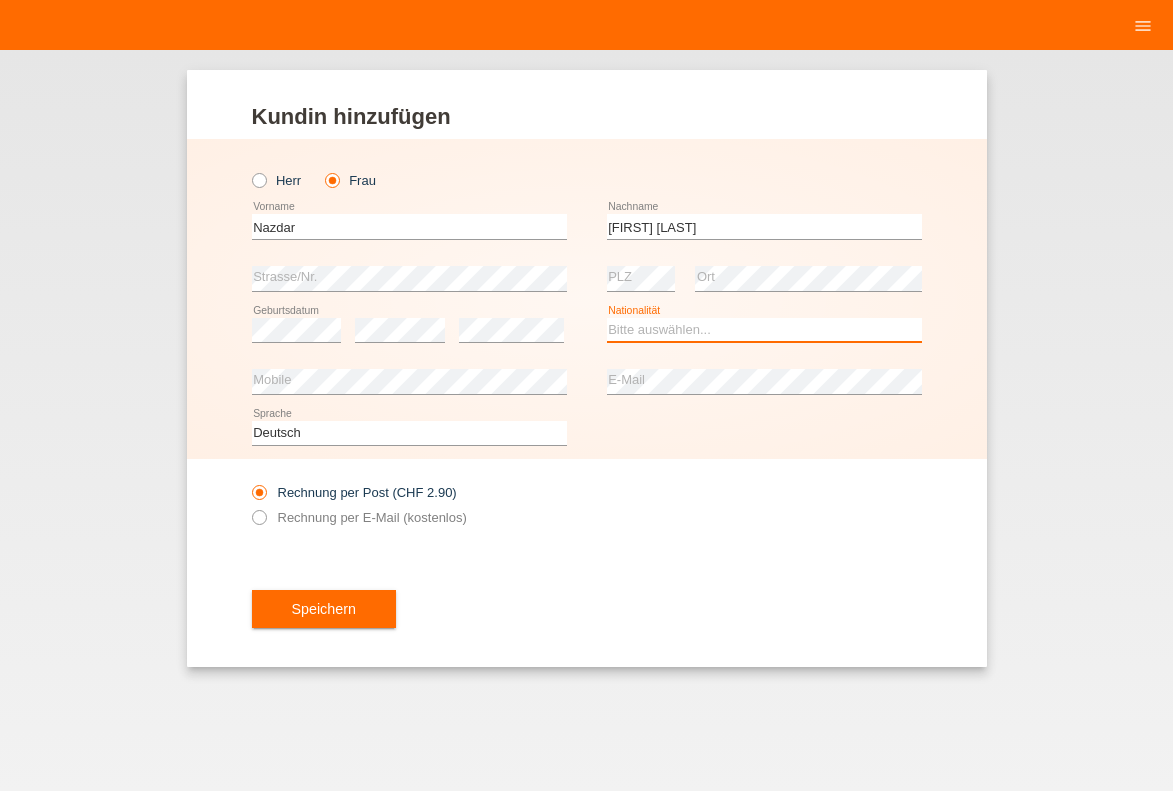 click on "Bitte auswählen...
Schweiz
Deutschland
Liechtenstein
Österreich
------------
Afghanistan
Ägypten
Åland
Albanien
Algerien" at bounding box center (764, 330) 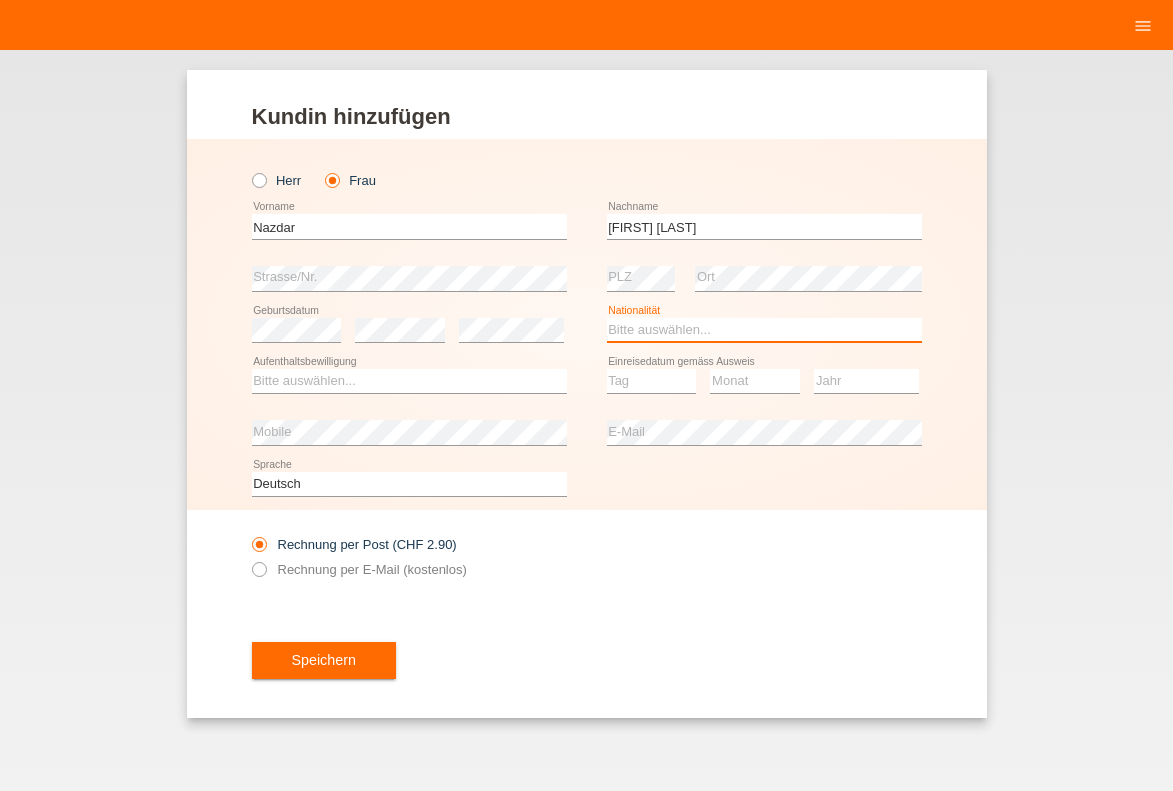 select on "IQ" 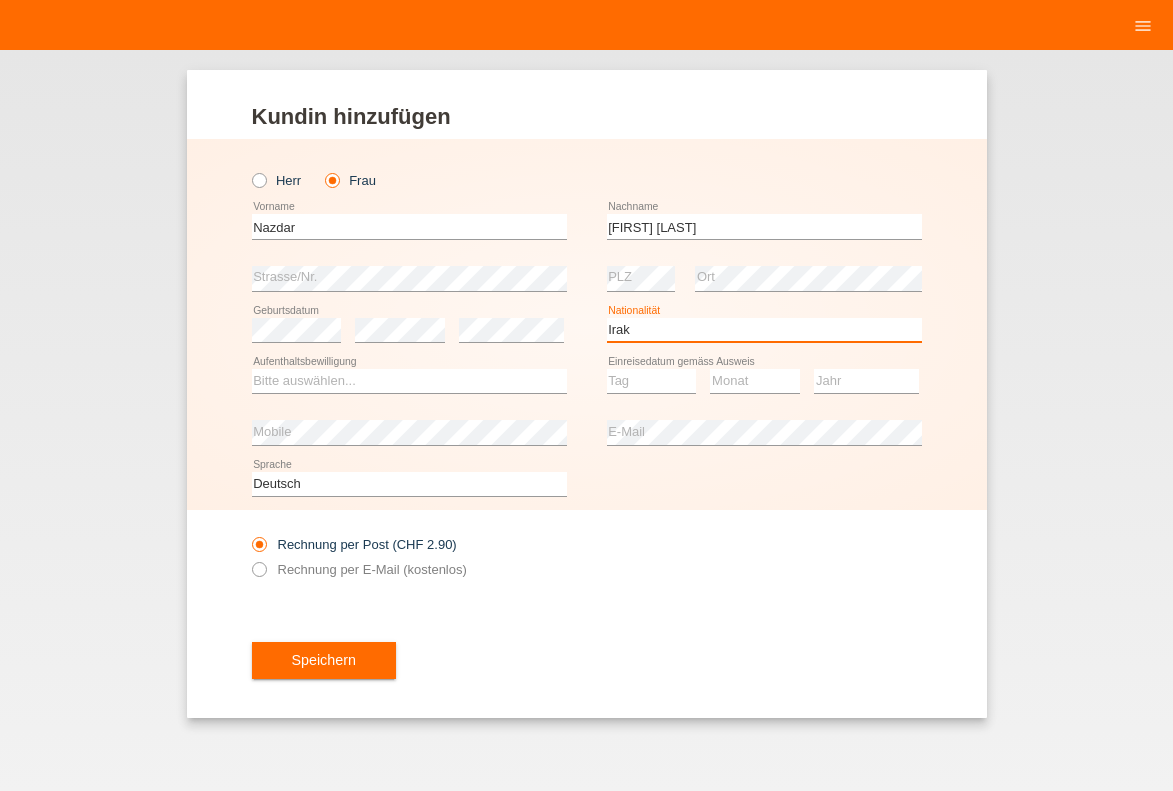 scroll, scrollTop: 0, scrollLeft: 0, axis: both 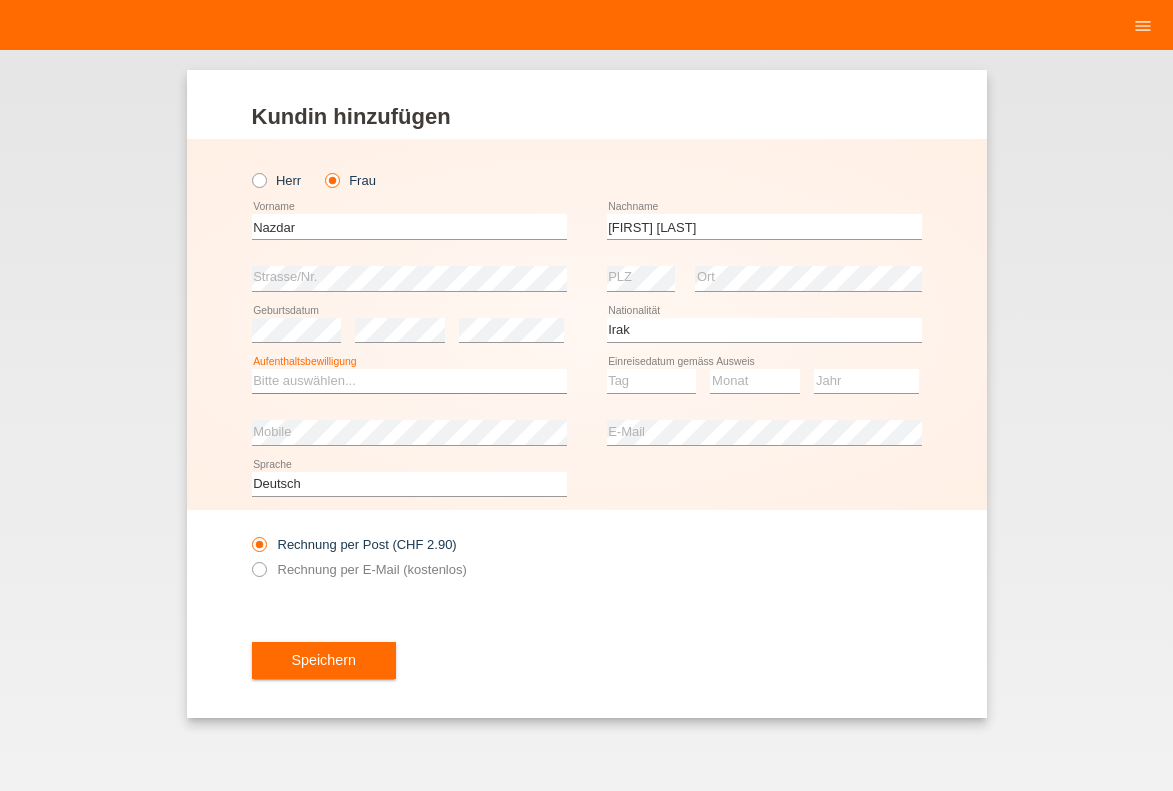 click on "Bitte auswählen...
C
B
B - Flüchtlingsstatus
Andere" at bounding box center [409, 381] 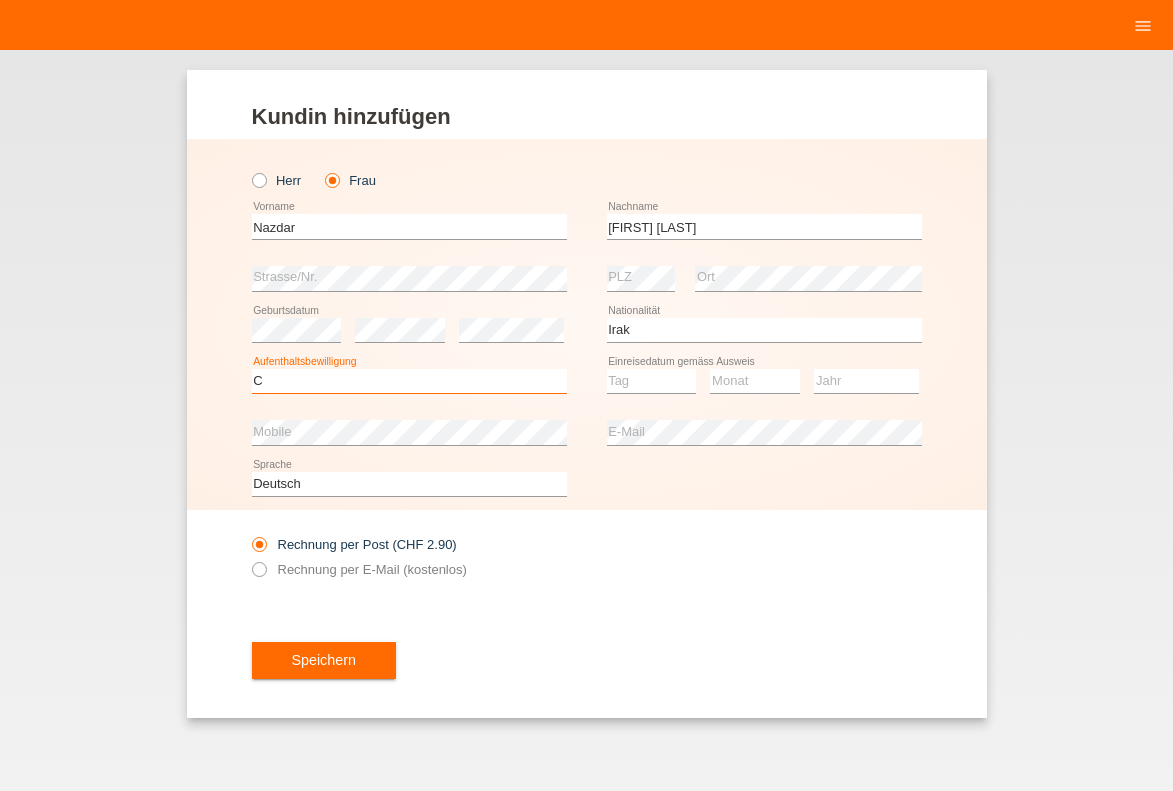 click on "C" at bounding box center [0, 0] 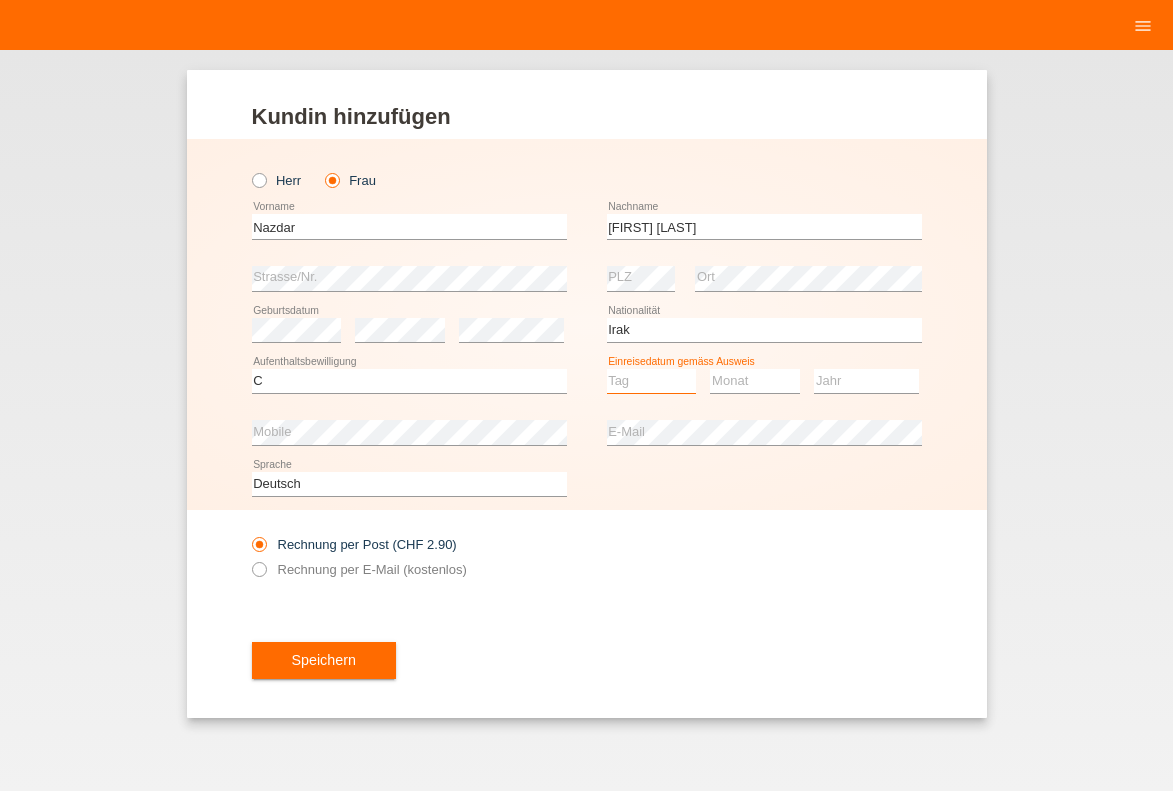 click on "Tag
01
02
03
04
05
06
07
08
09
10 11" at bounding box center (652, 381) 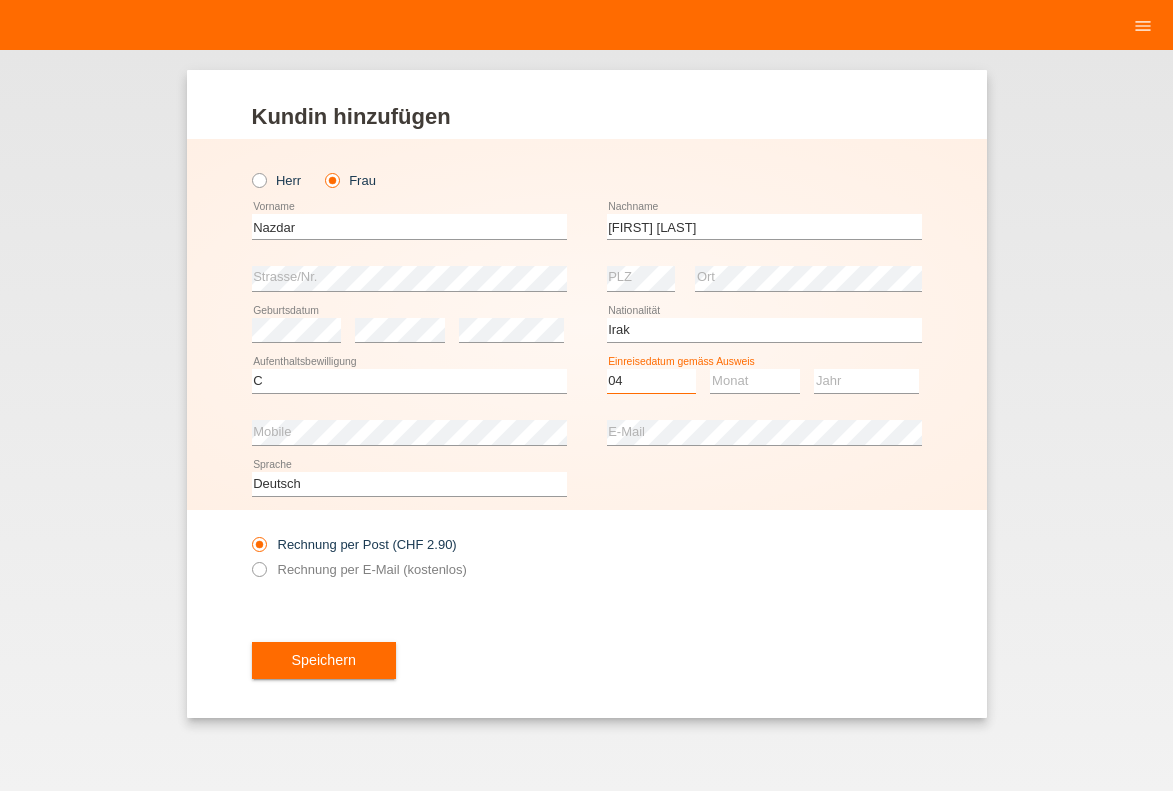click on "04" at bounding box center (0, 0) 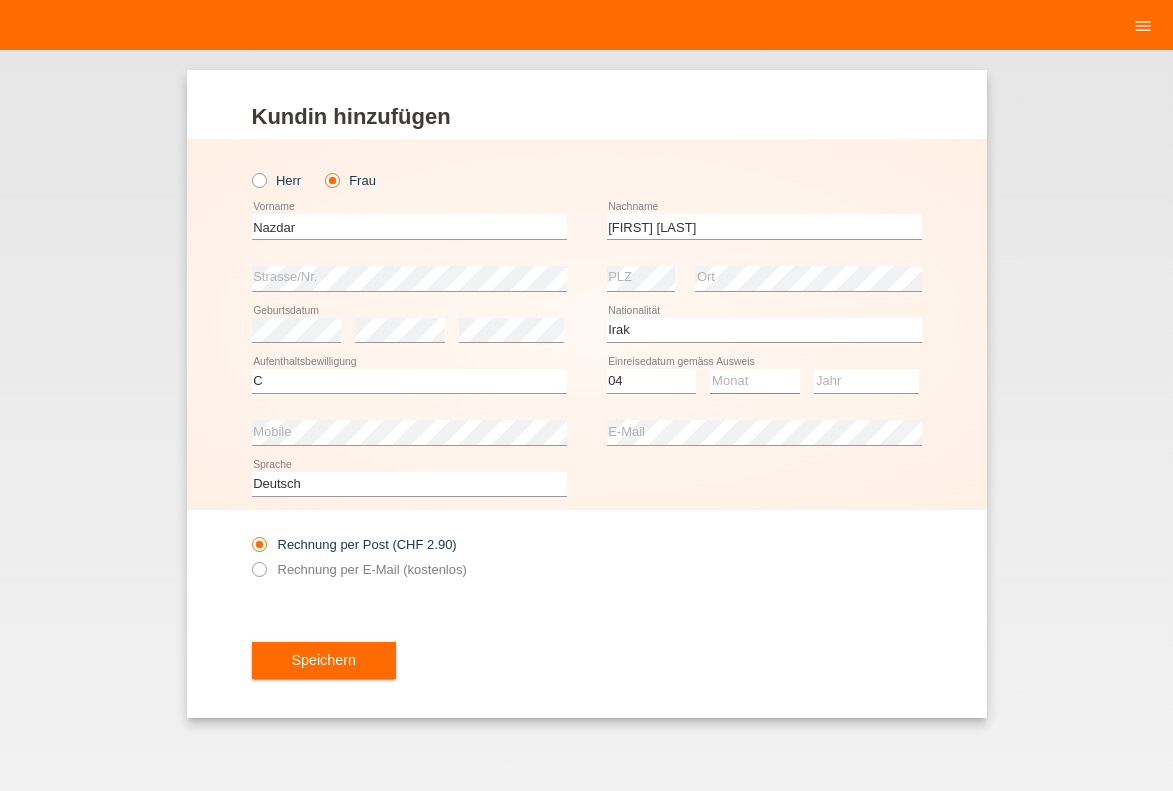 click on "Monat
01
02
03
04
05
06
07
08
09
10 11" at bounding box center (755, 381) 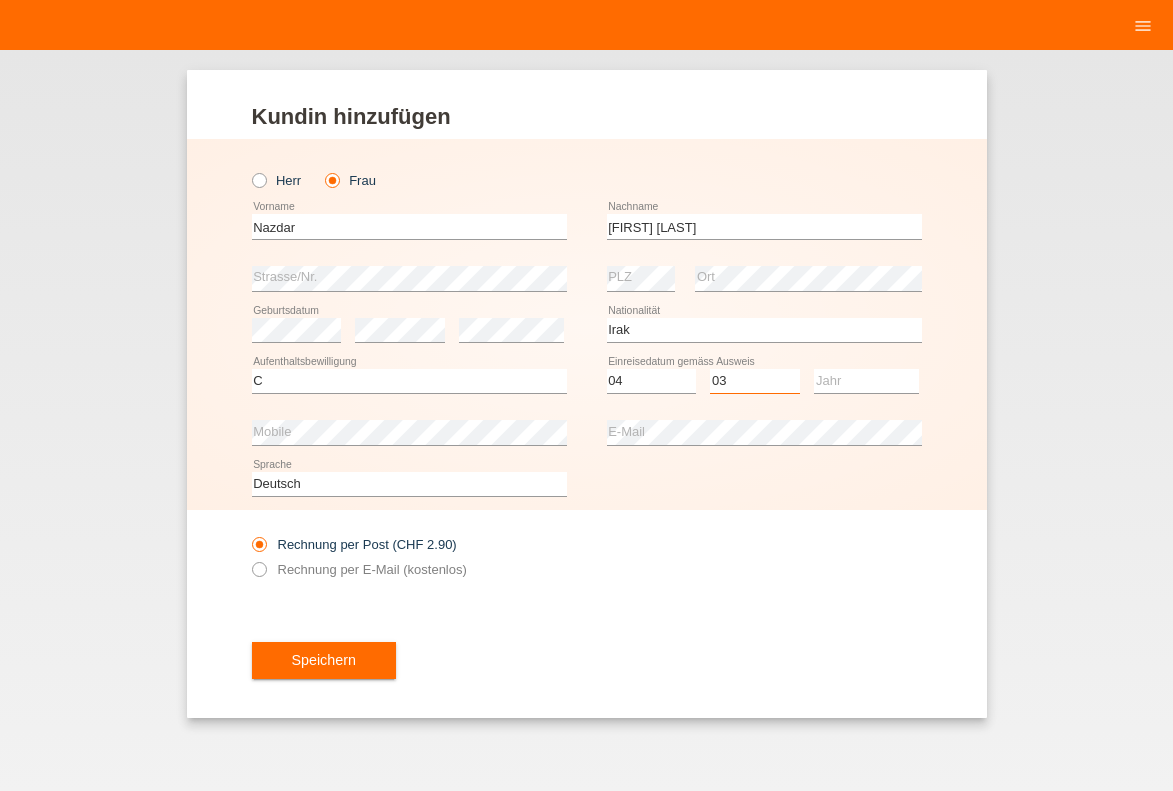 click on "03" at bounding box center (0, 0) 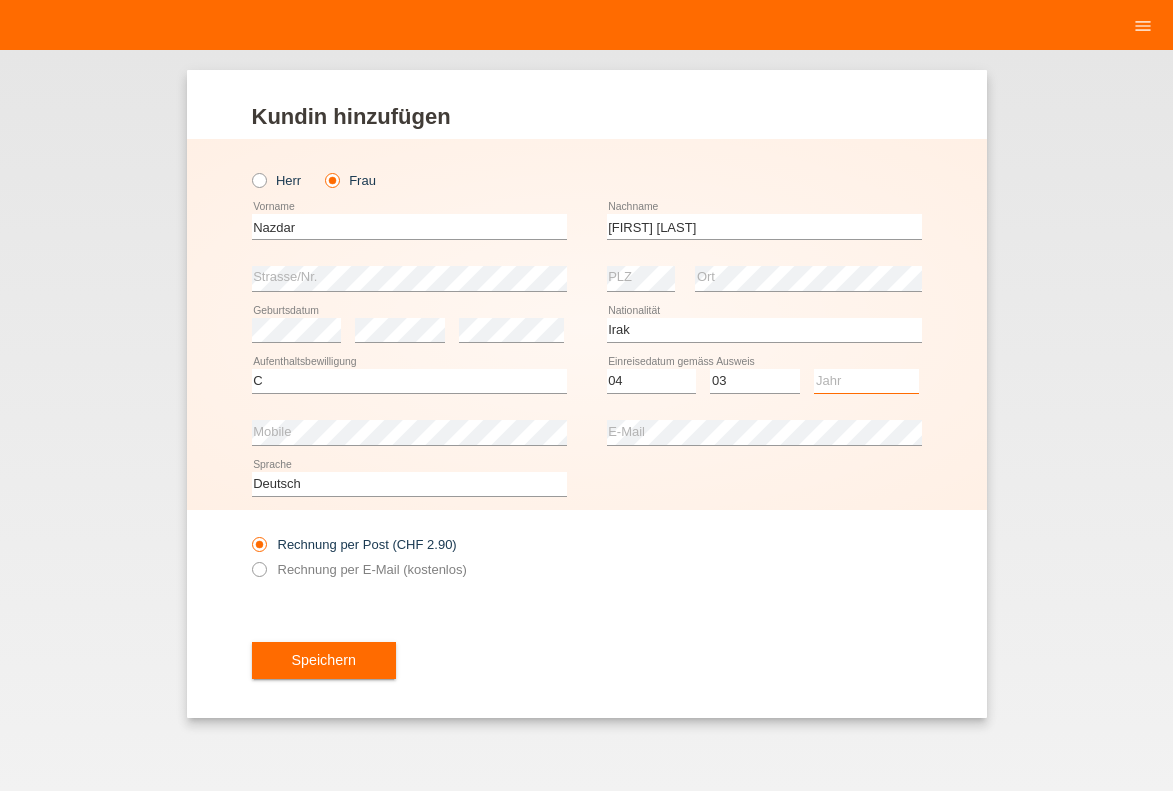 click on "Jahr
2025
2024
2023
2022
2021
2020
2019
2018
2017 2016 2015 2014 2013 2012 2011 2010 2009 2008 2007 2006 2005 2004 2003 2002 2001" at bounding box center [866, 381] 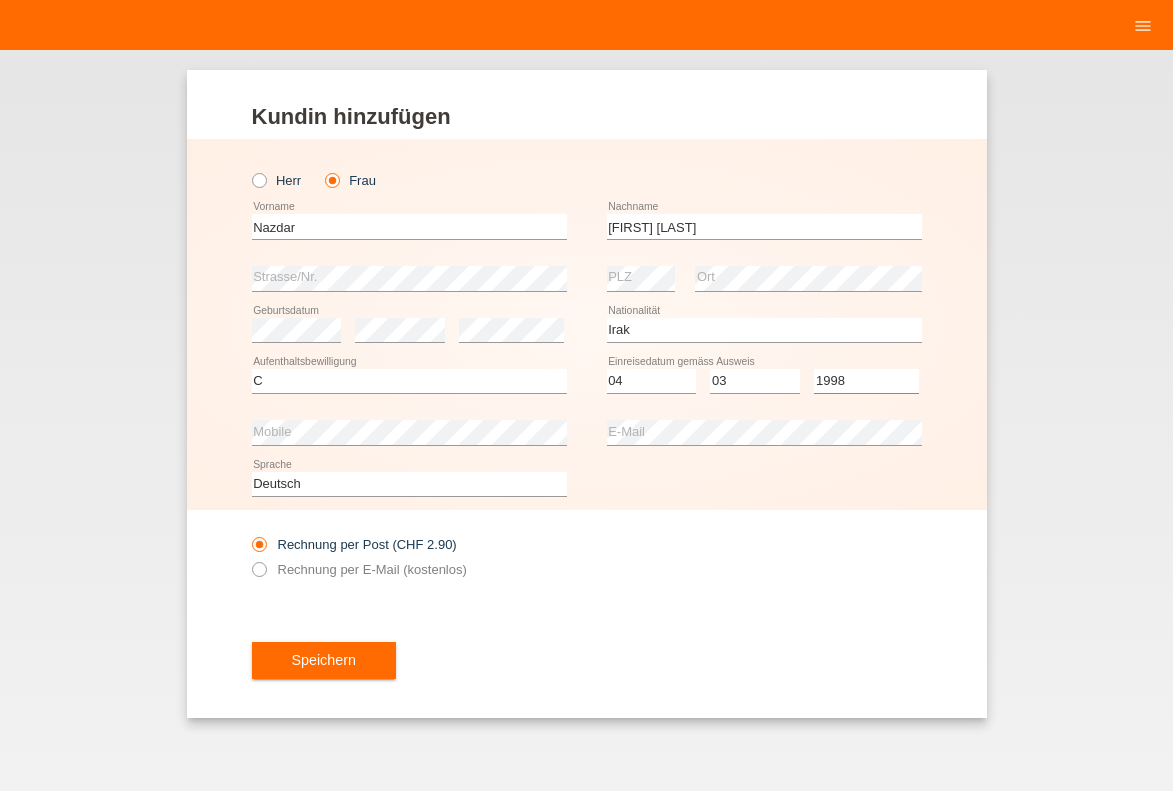 click on "1998" at bounding box center (0, 0) 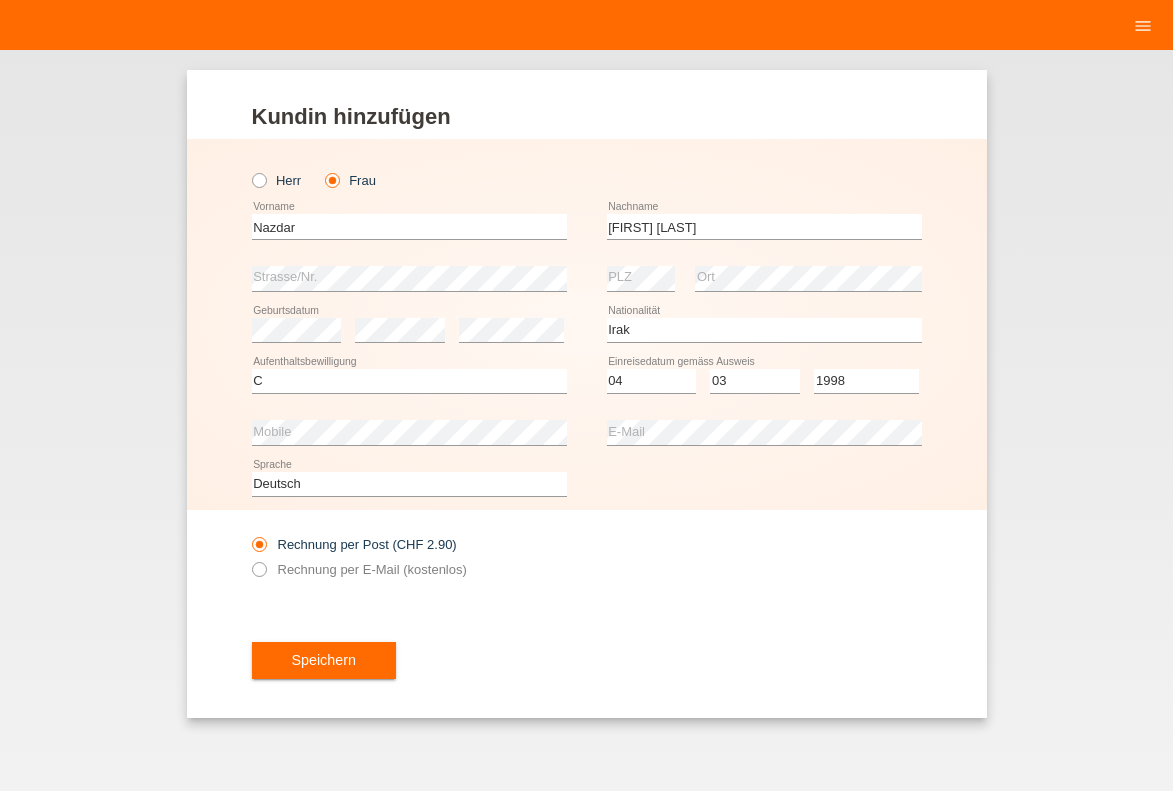 click on "Deutsch
Français
Italiano
English
error
Sprache" at bounding box center (587, 484) 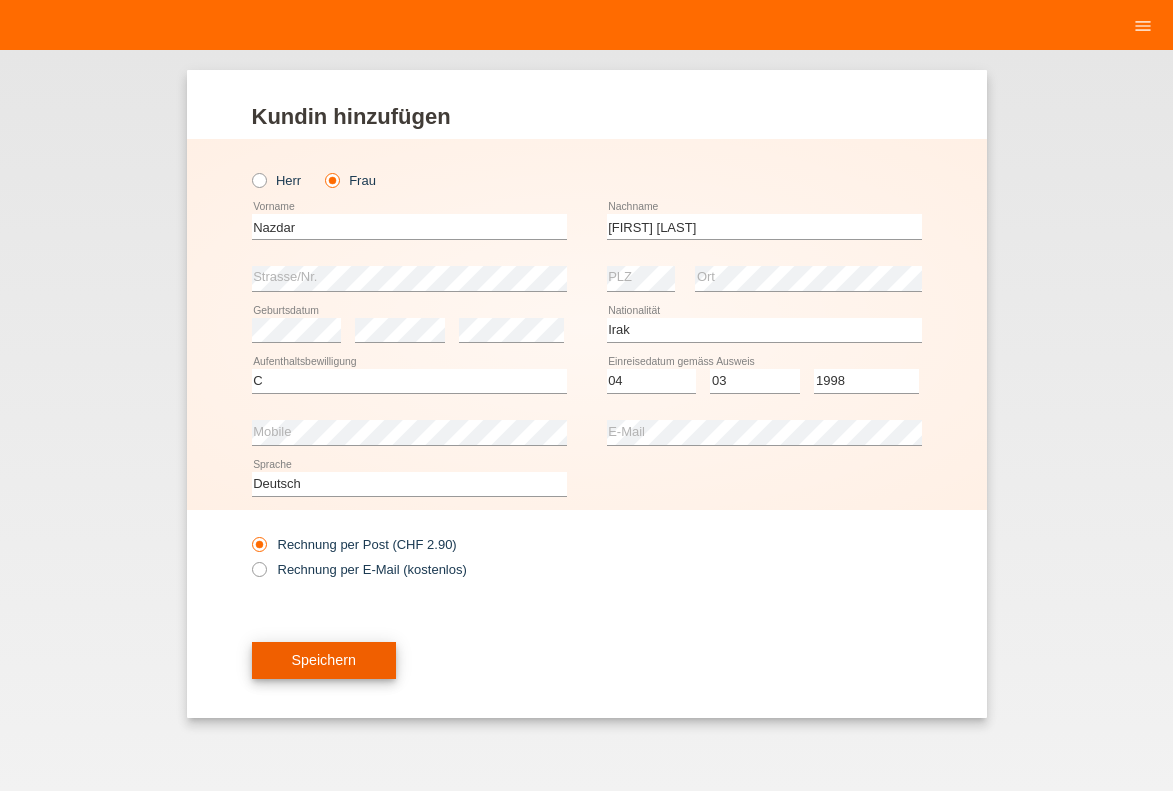click on "Speichern" at bounding box center [324, 661] 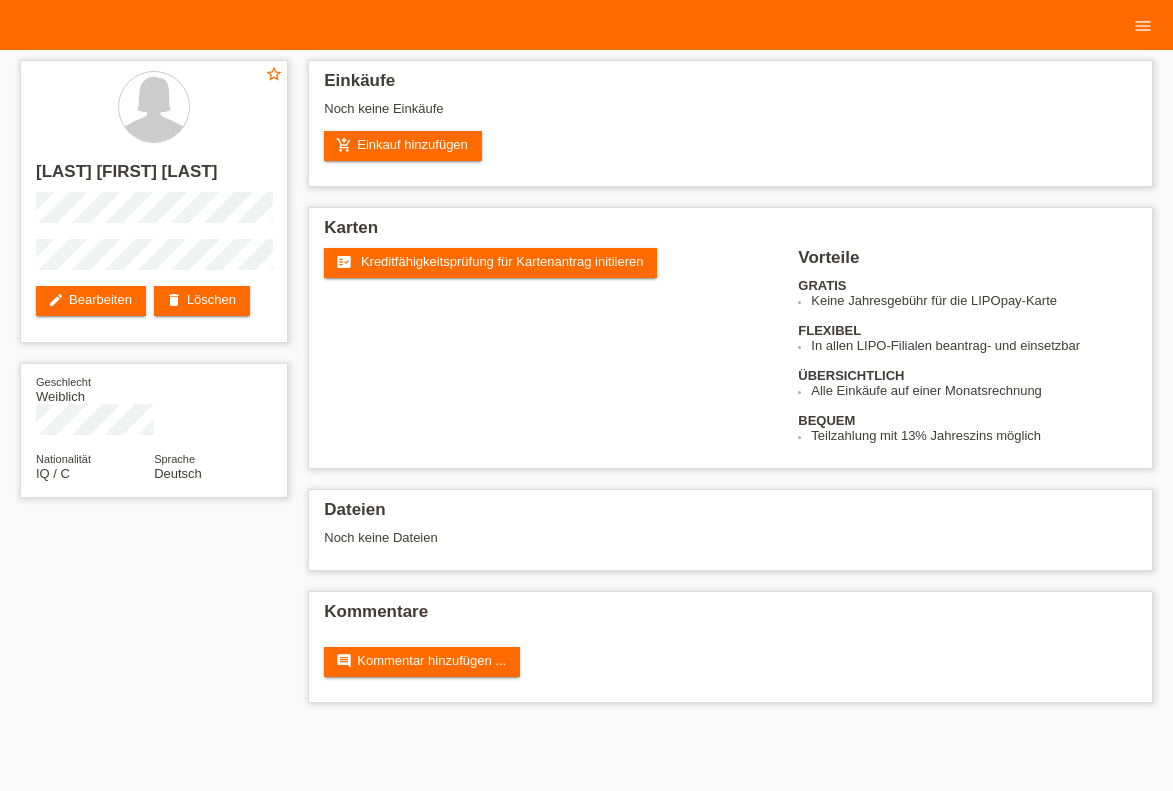 scroll, scrollTop: 0, scrollLeft: 0, axis: both 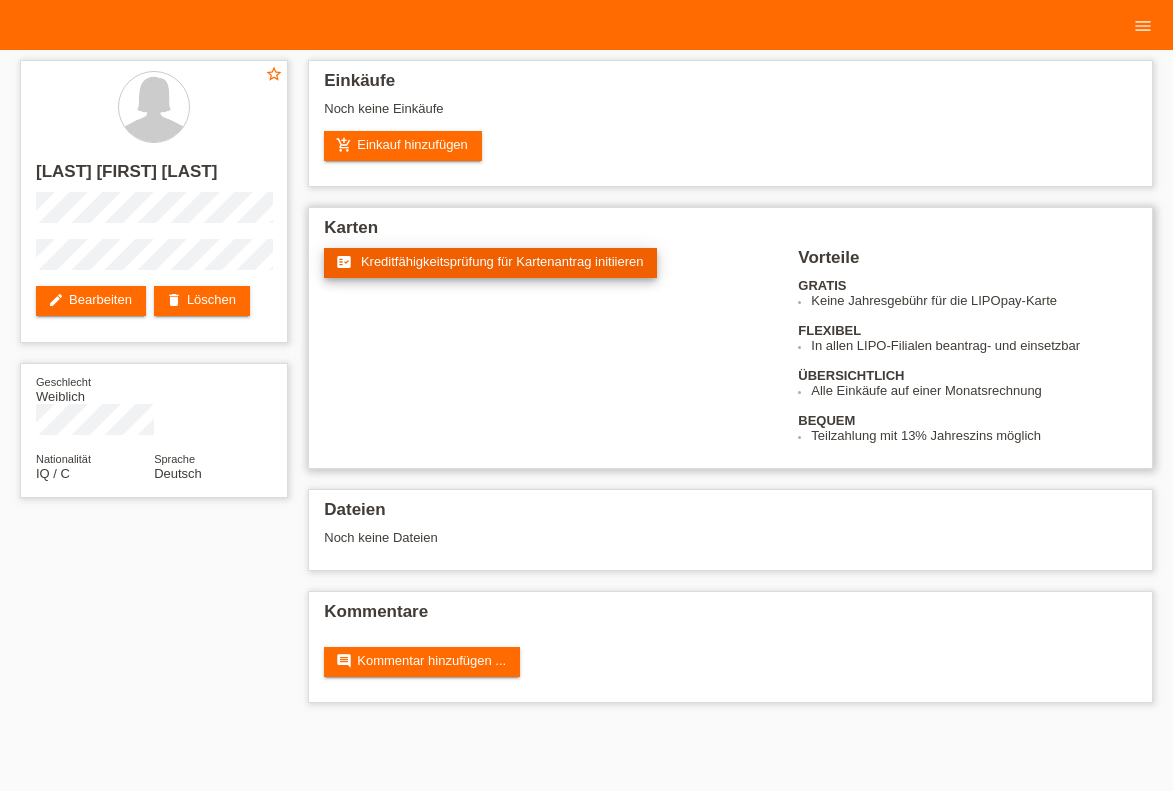 click on "Kreditfähigkeitsprüfung für Kartenantrag initiieren" at bounding box center (502, 261) 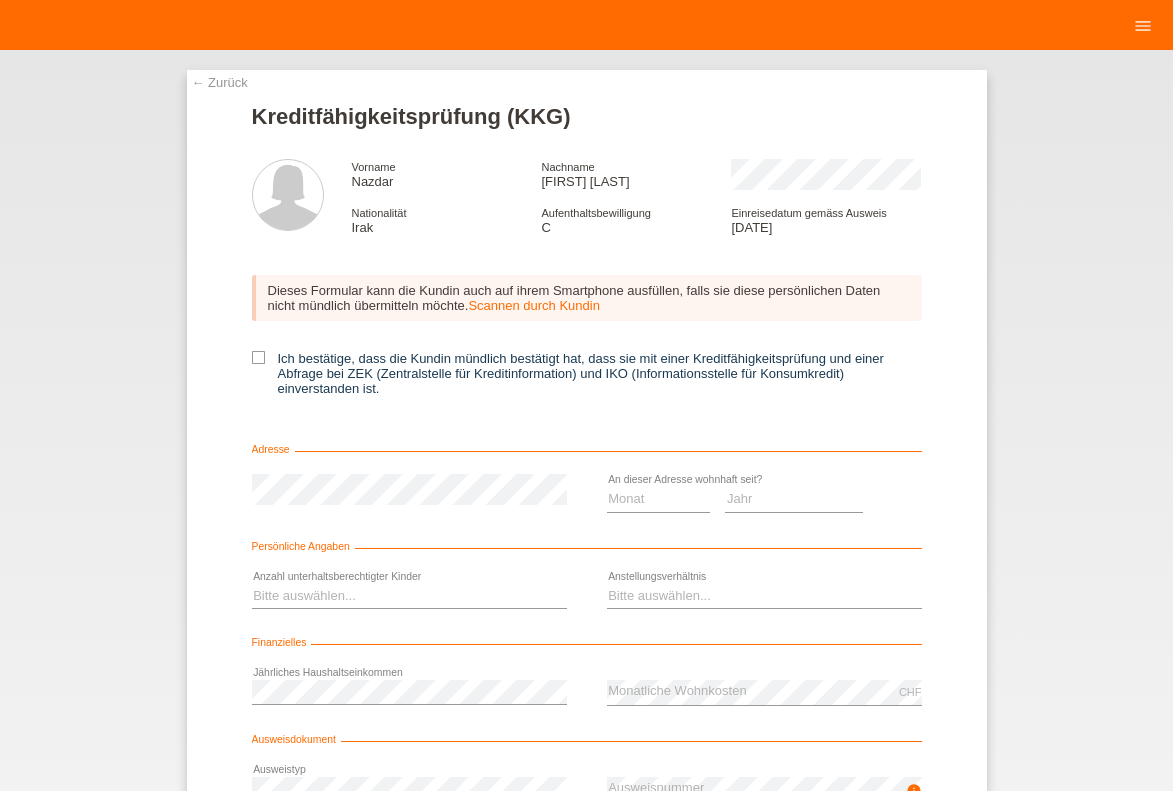 scroll, scrollTop: 0, scrollLeft: 0, axis: both 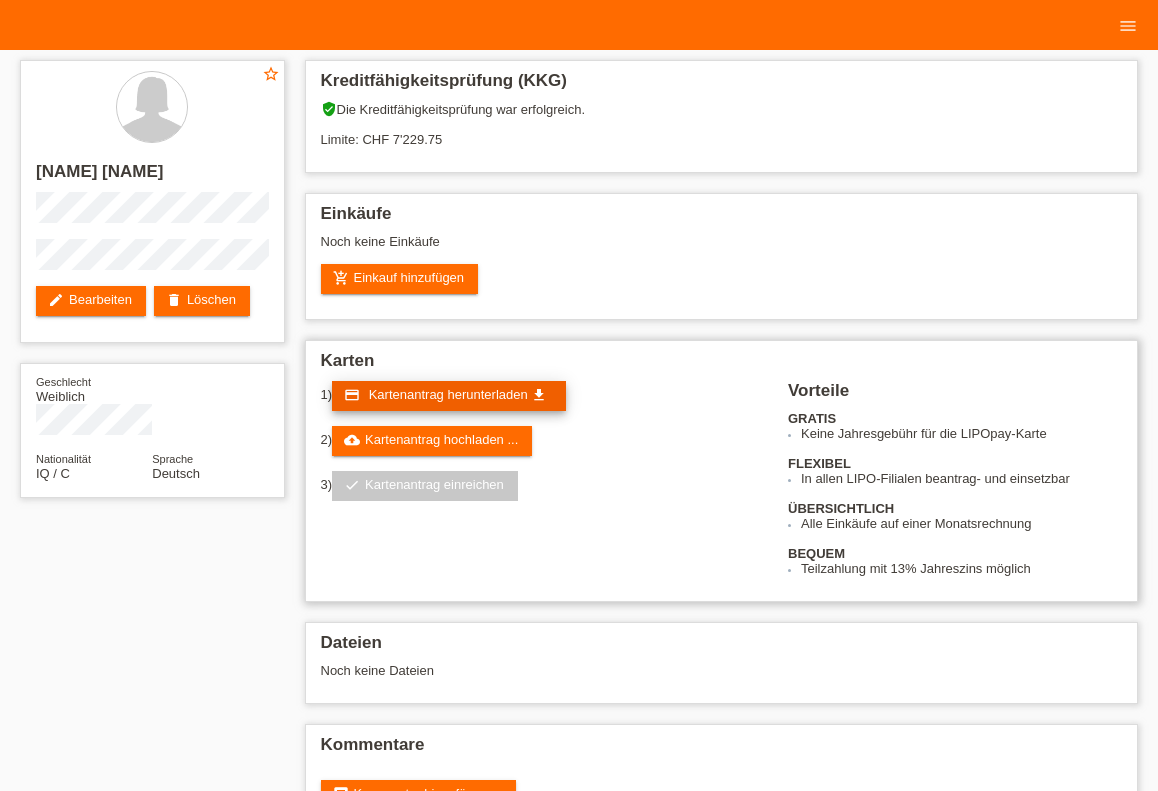click on "Kartenantrag herunterladen" at bounding box center [448, 394] 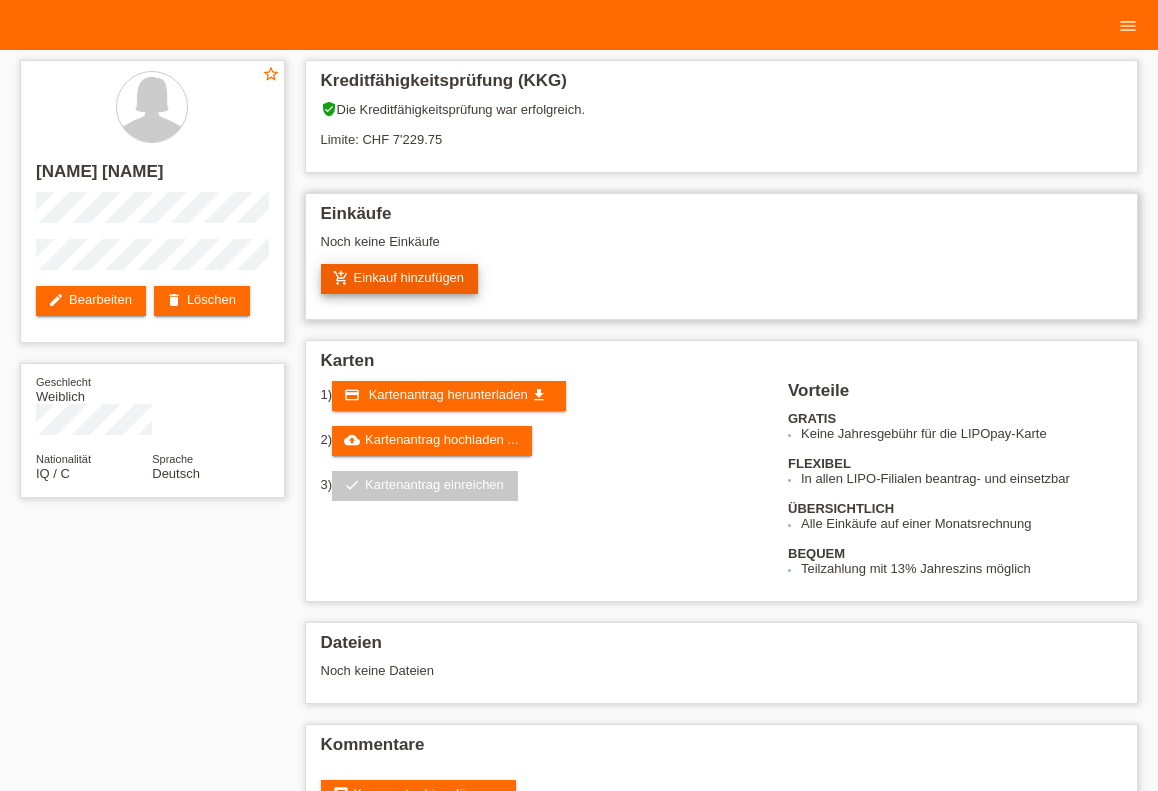 click on "add_shopping_cart  Einkauf hinzufügen" at bounding box center (400, 279) 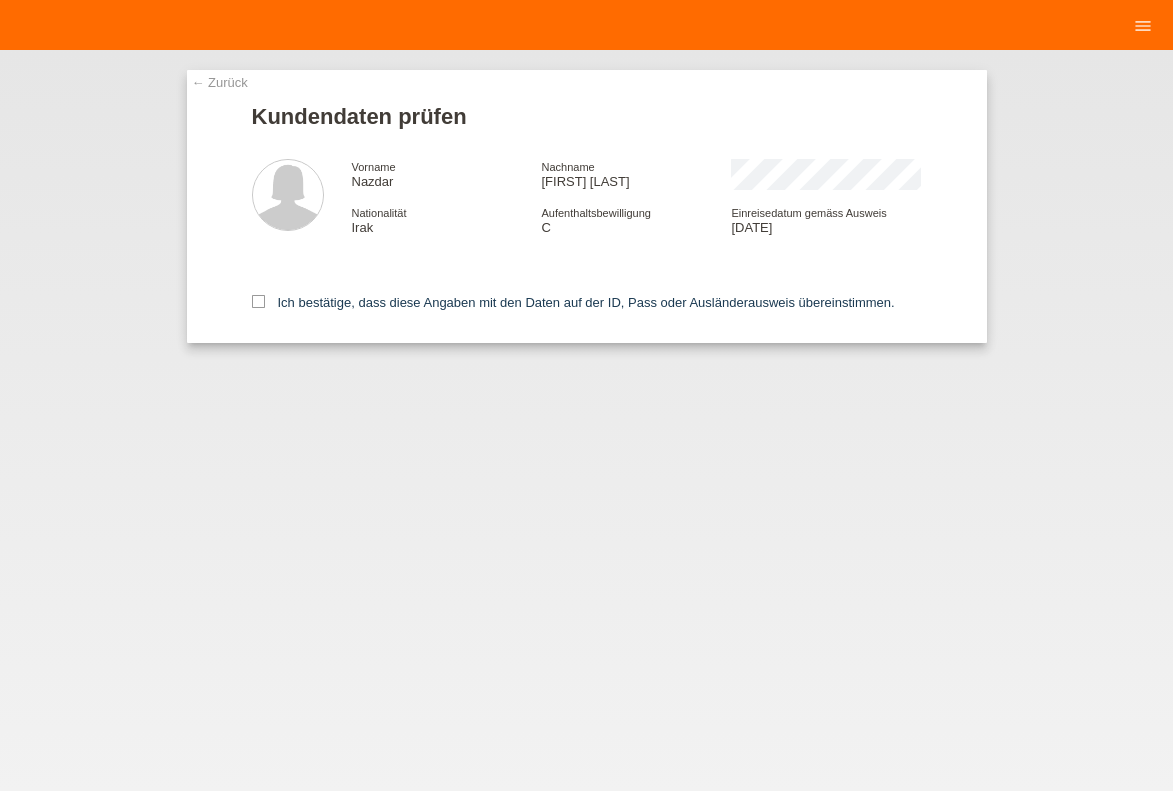 scroll, scrollTop: 0, scrollLeft: 0, axis: both 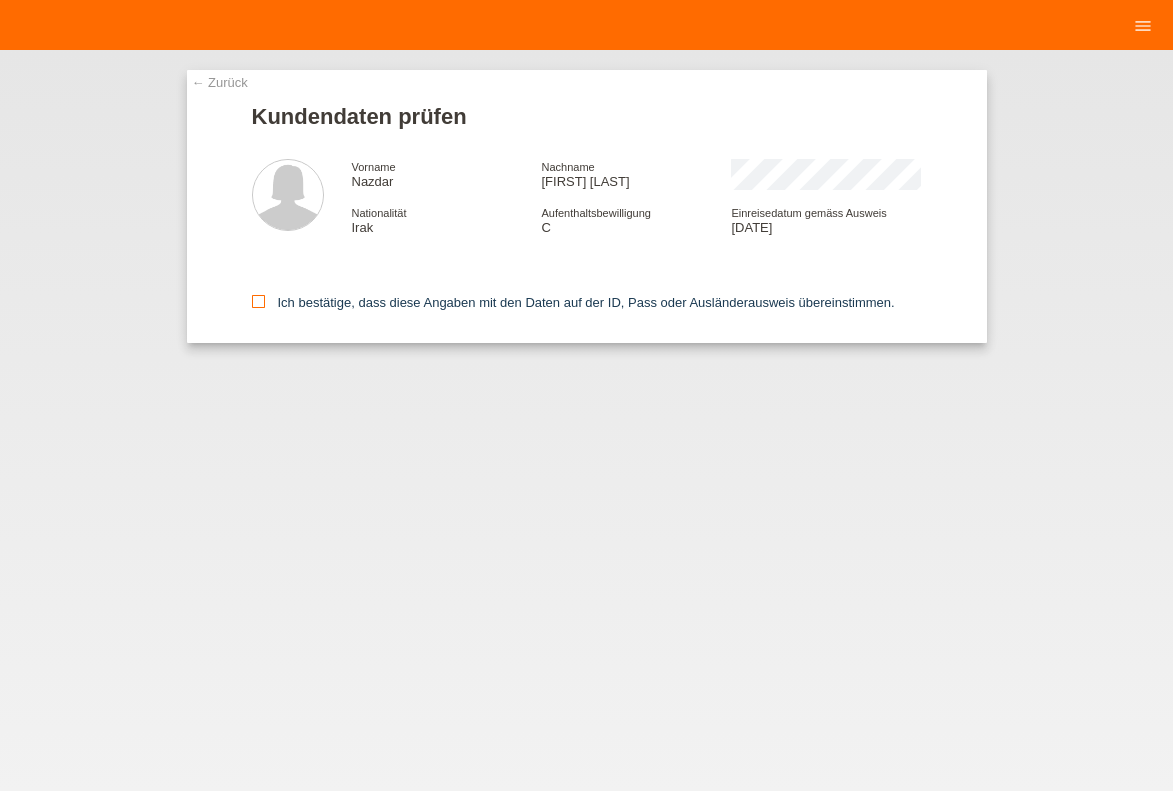 click at bounding box center [258, 301] 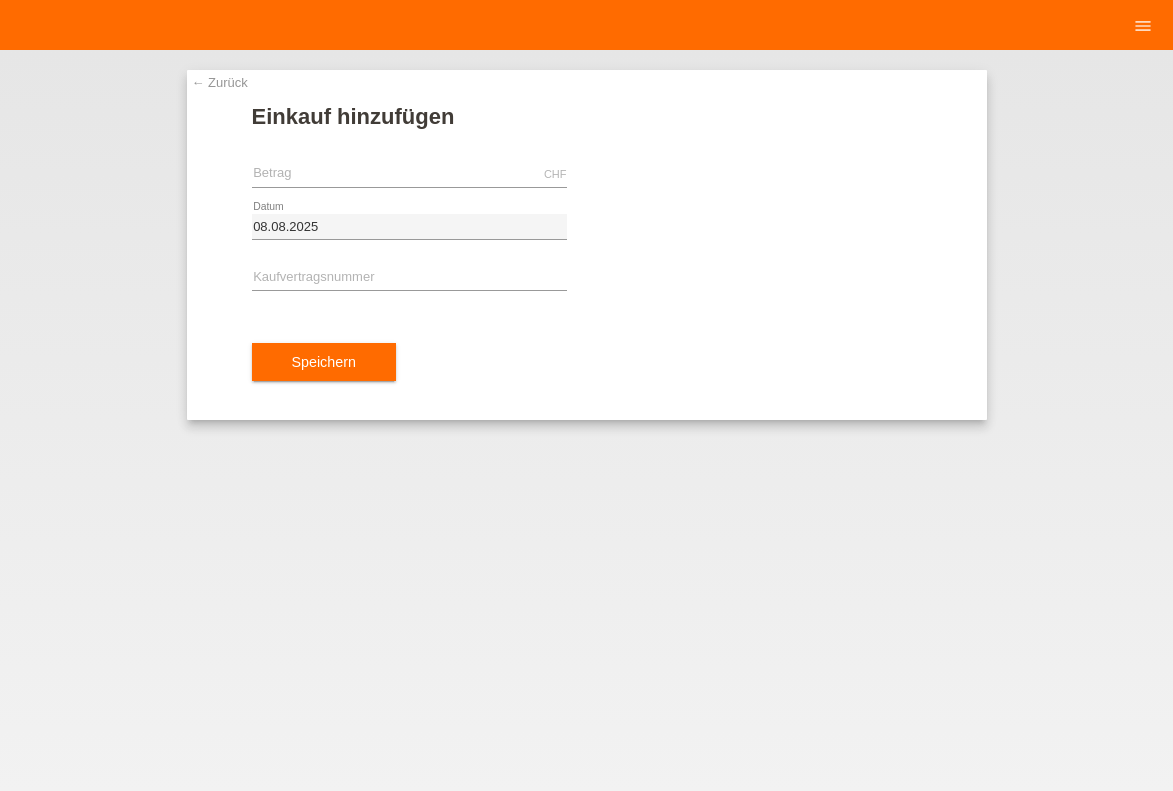 scroll, scrollTop: 0, scrollLeft: 0, axis: both 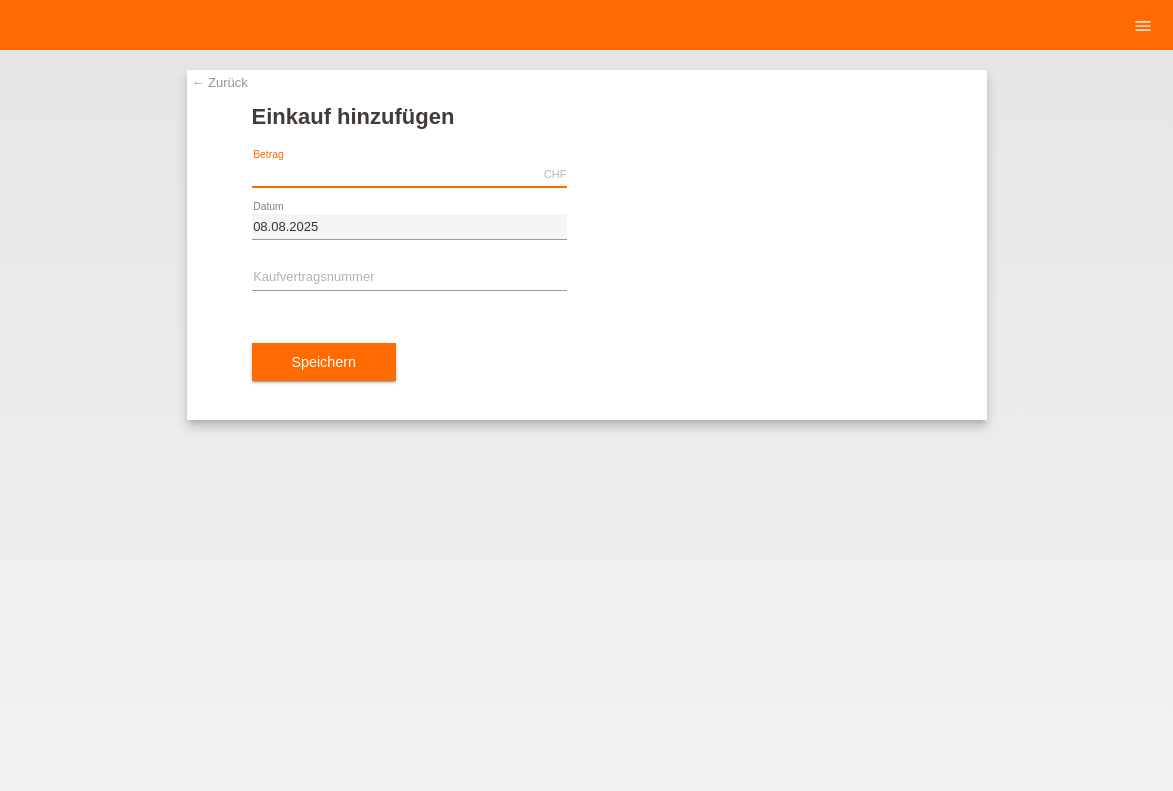 click at bounding box center [409, 174] 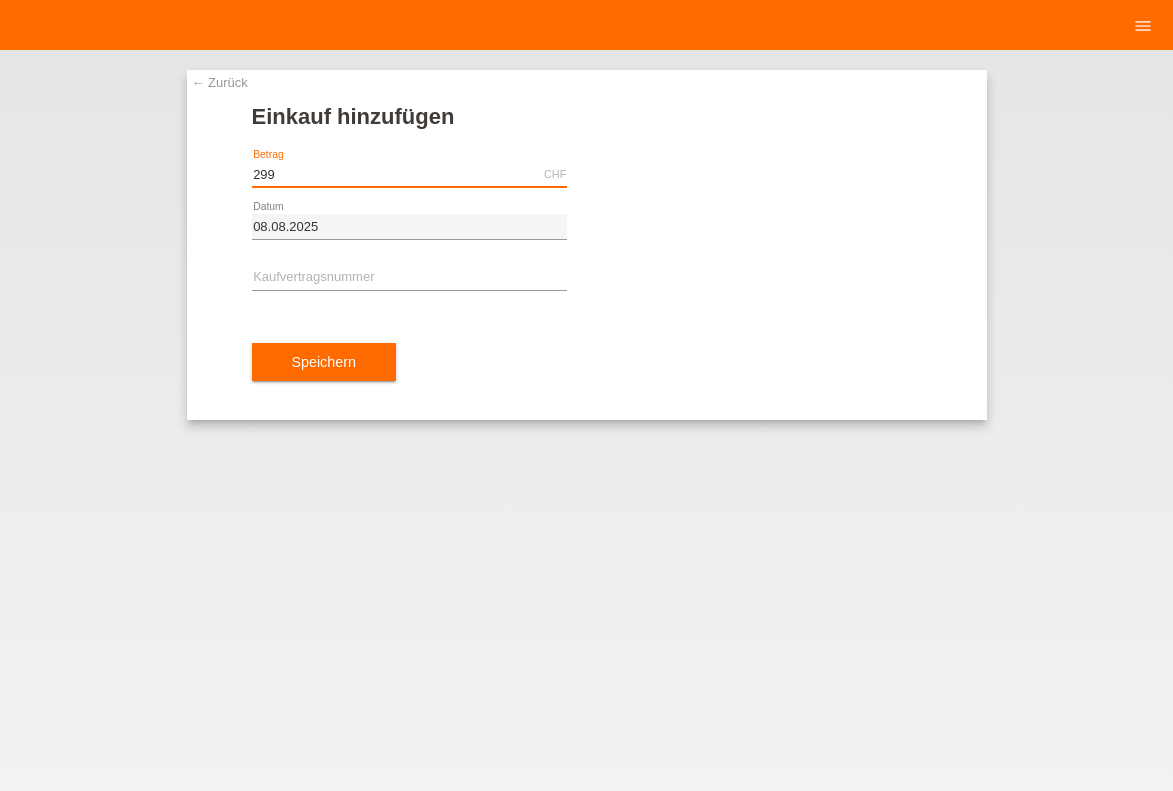 type on "299.00" 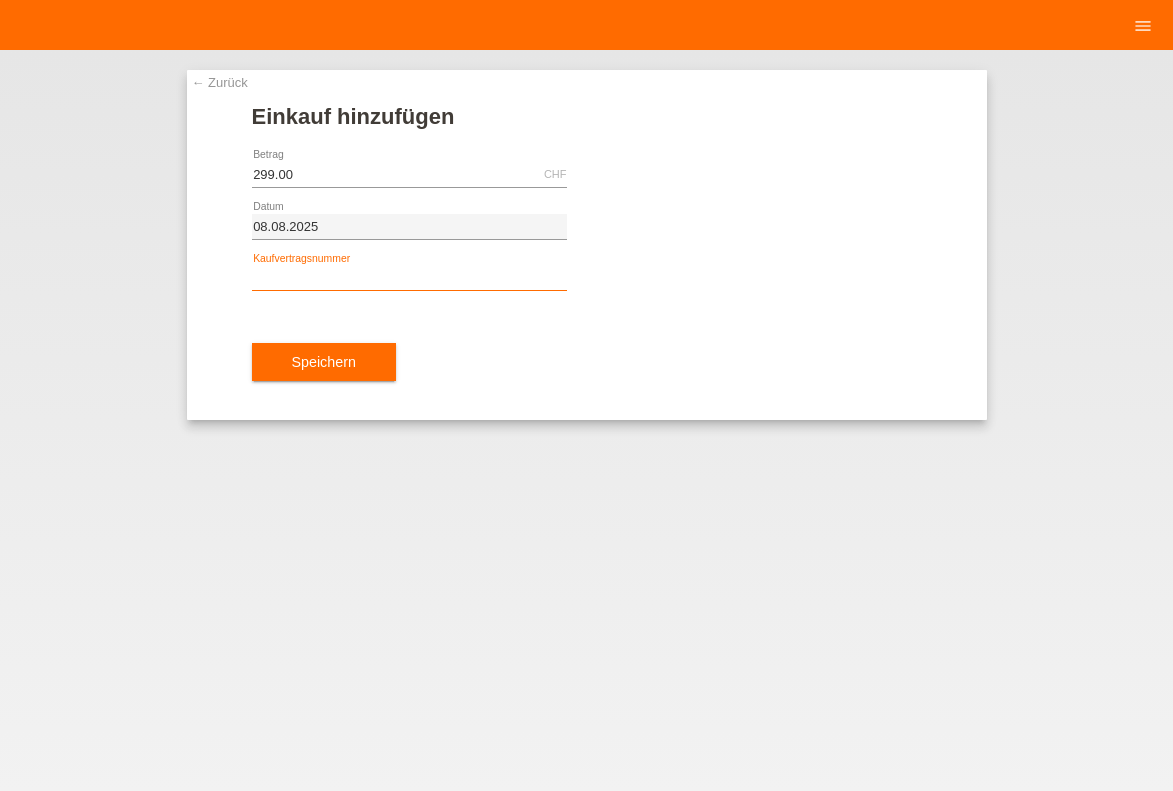 click at bounding box center (409, 278) 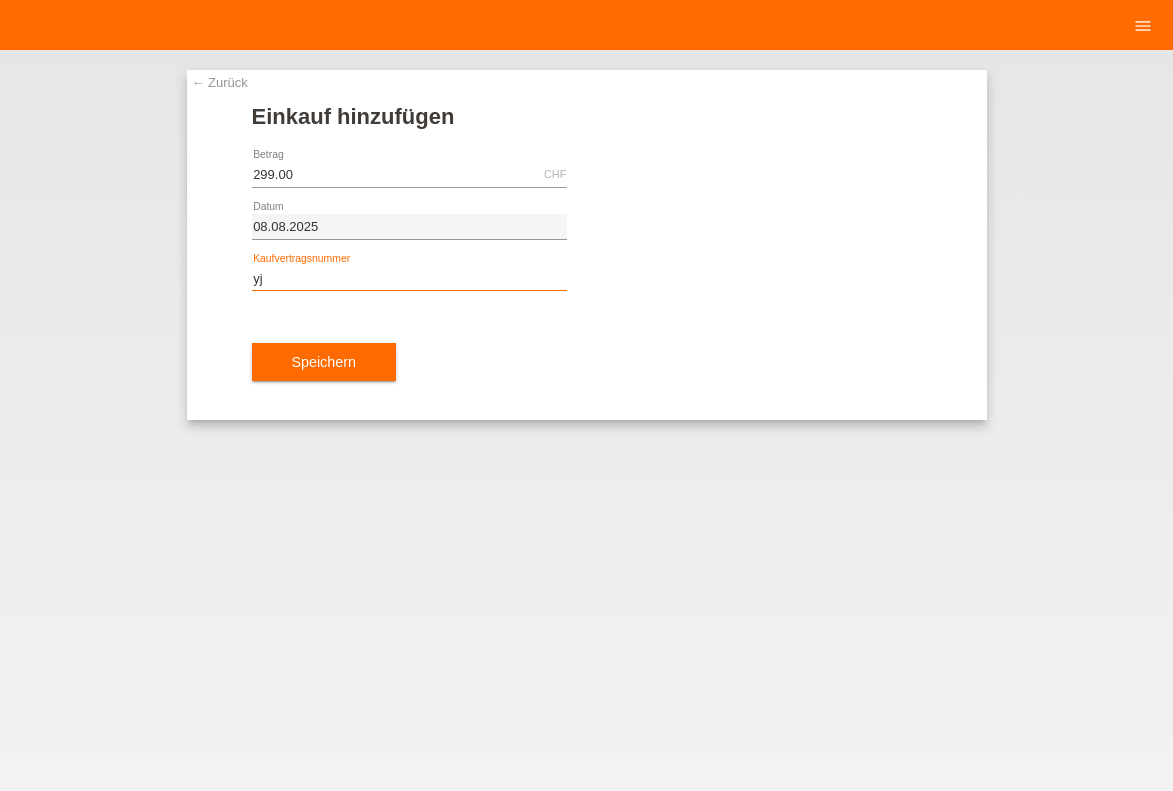 type on "y" 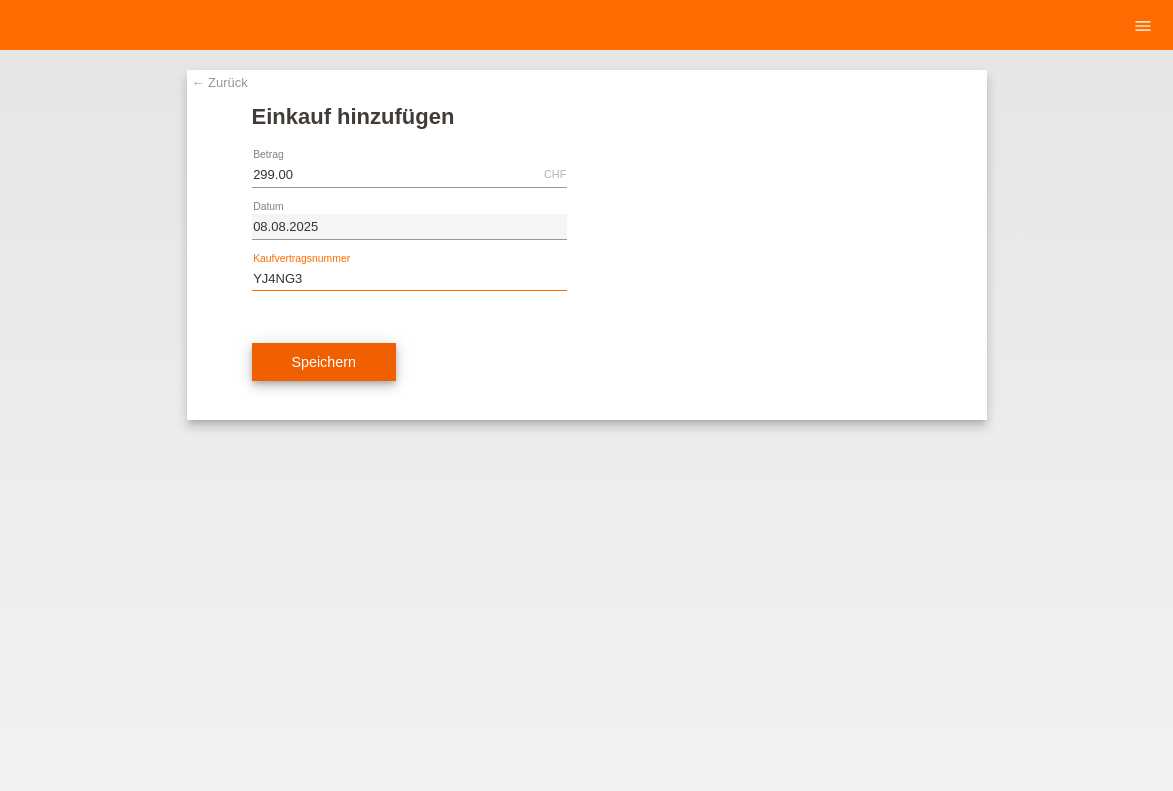 type on "YJ4NG3" 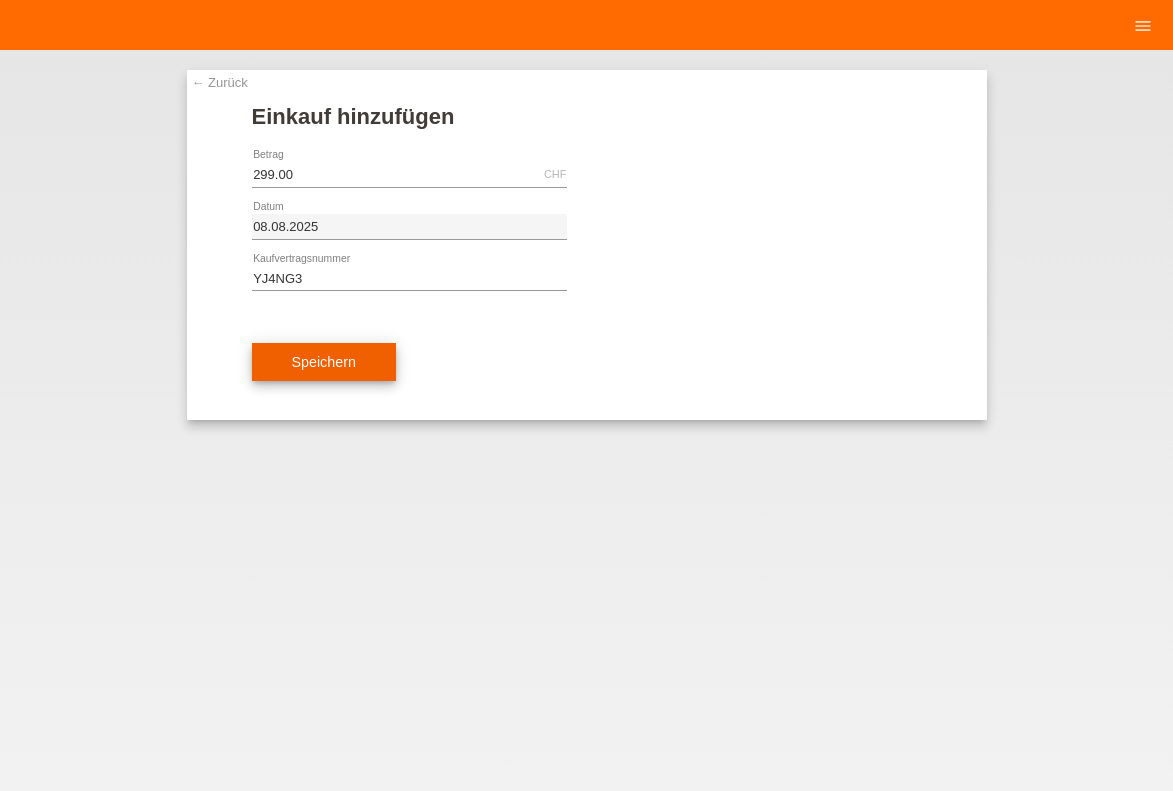 click on "Speichern" at bounding box center [324, 362] 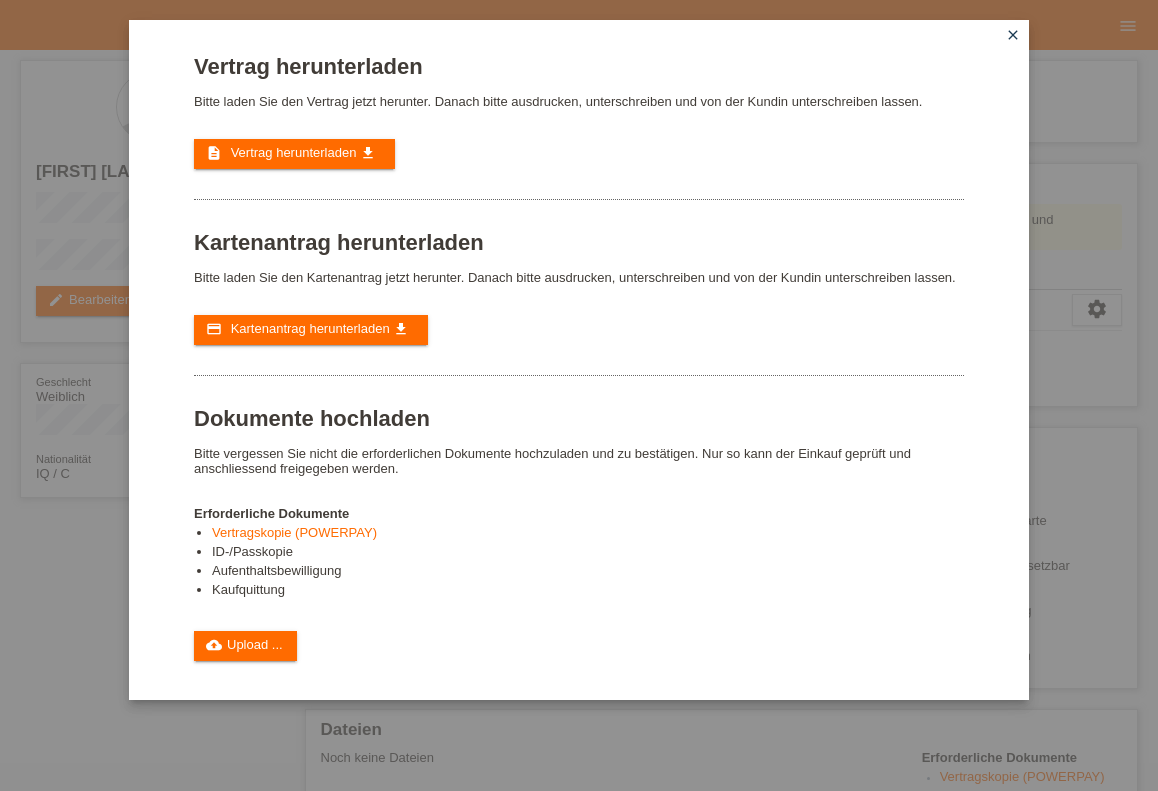 scroll, scrollTop: 0, scrollLeft: 0, axis: both 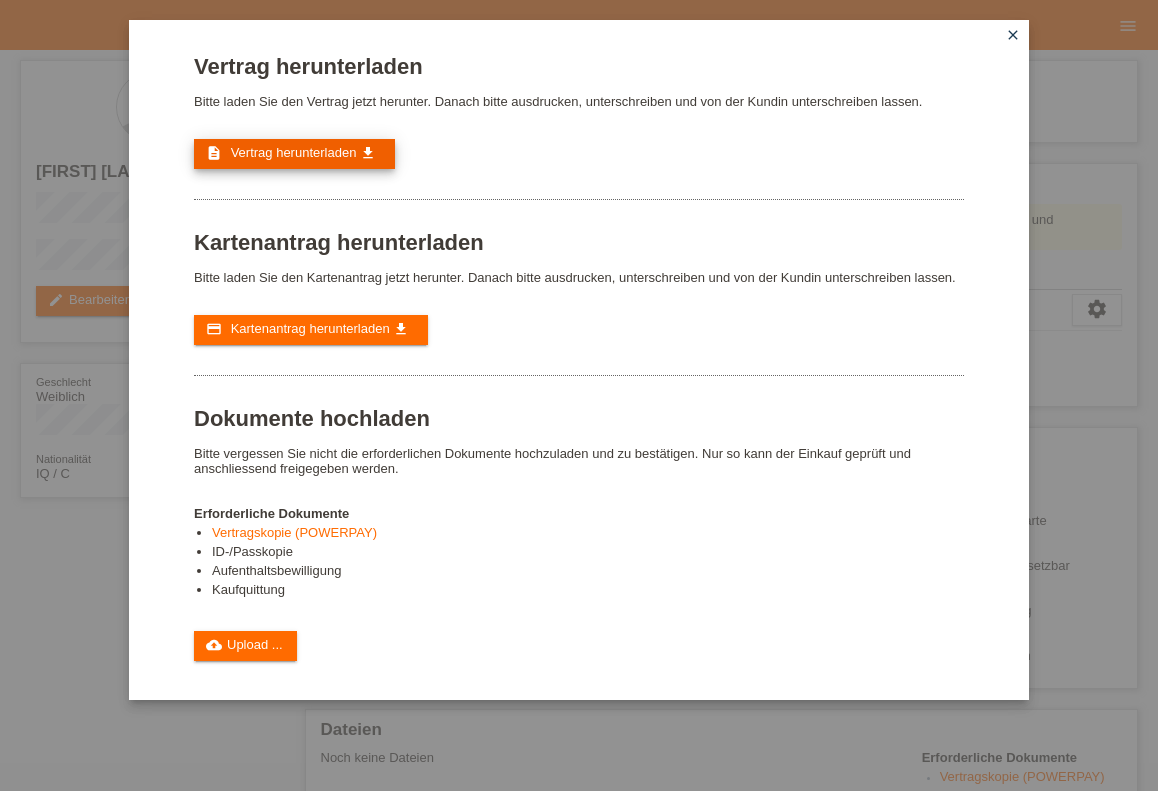 click on "Vertrag herunterladen" at bounding box center [294, 152] 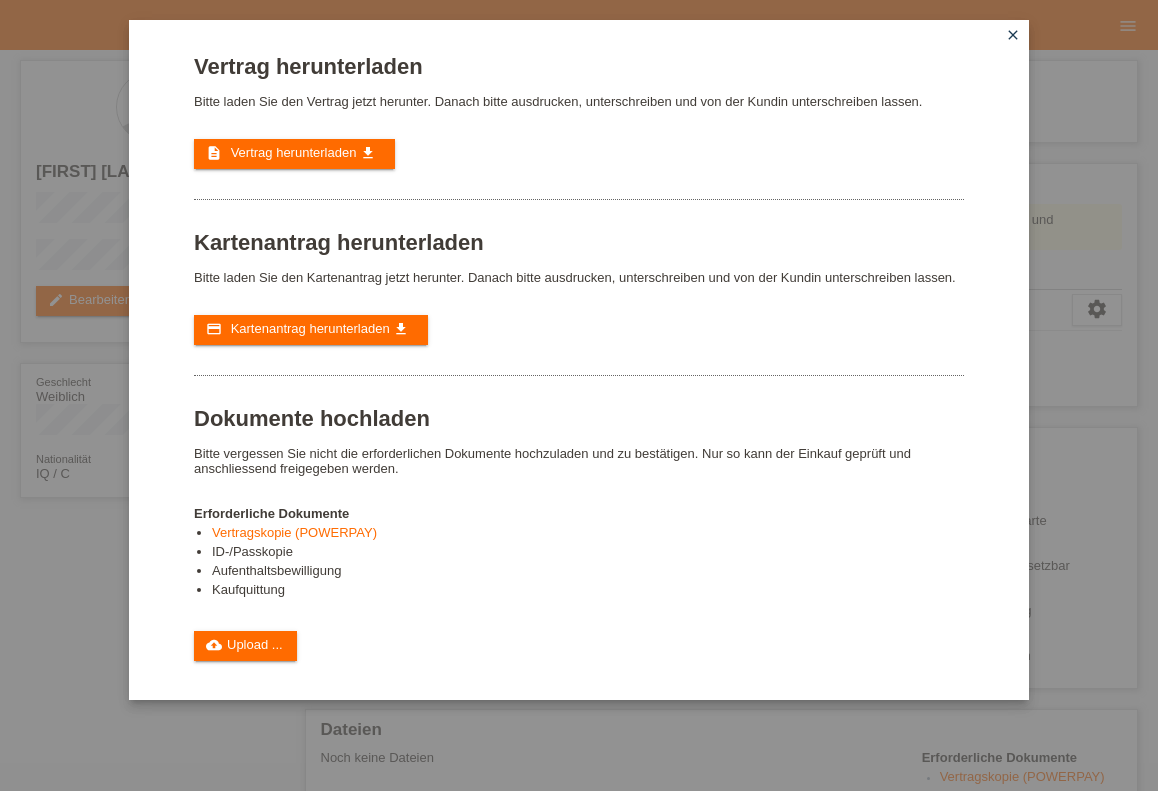 click on "close" at bounding box center (1013, 35) 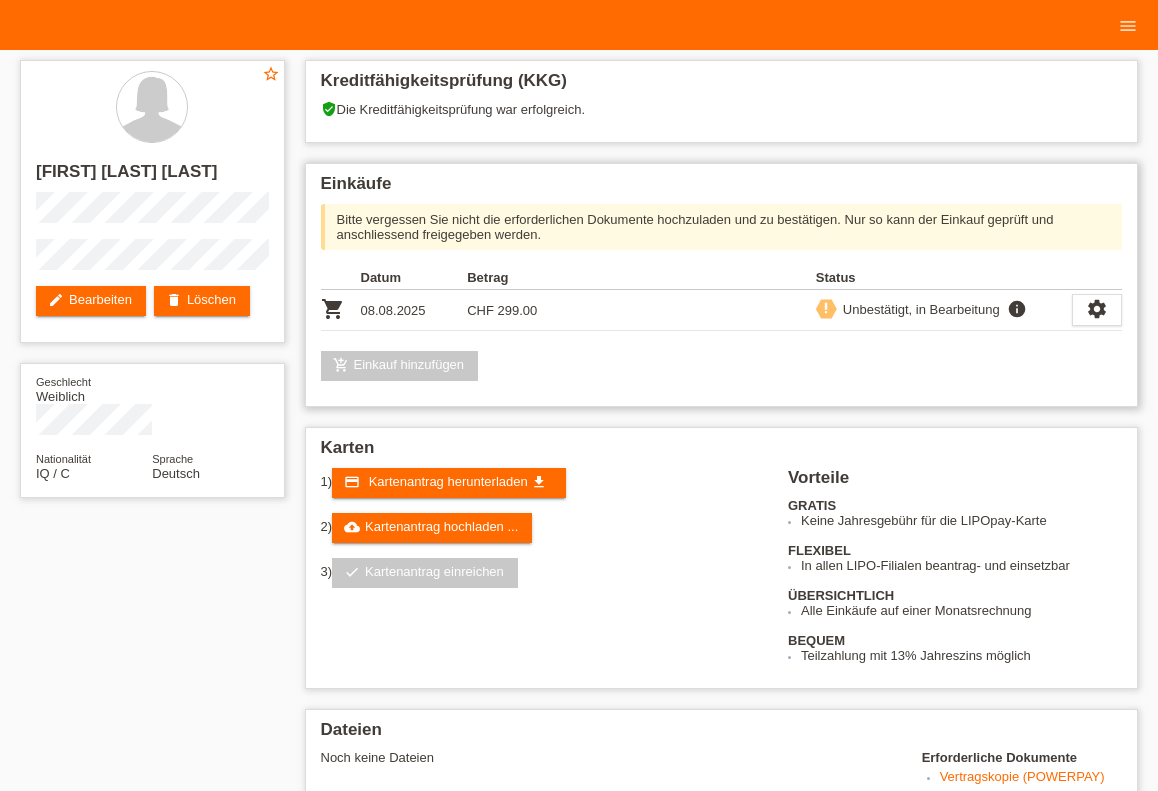 click on "add_shopping_cart  Einkauf hinzufügen" at bounding box center (400, 366) 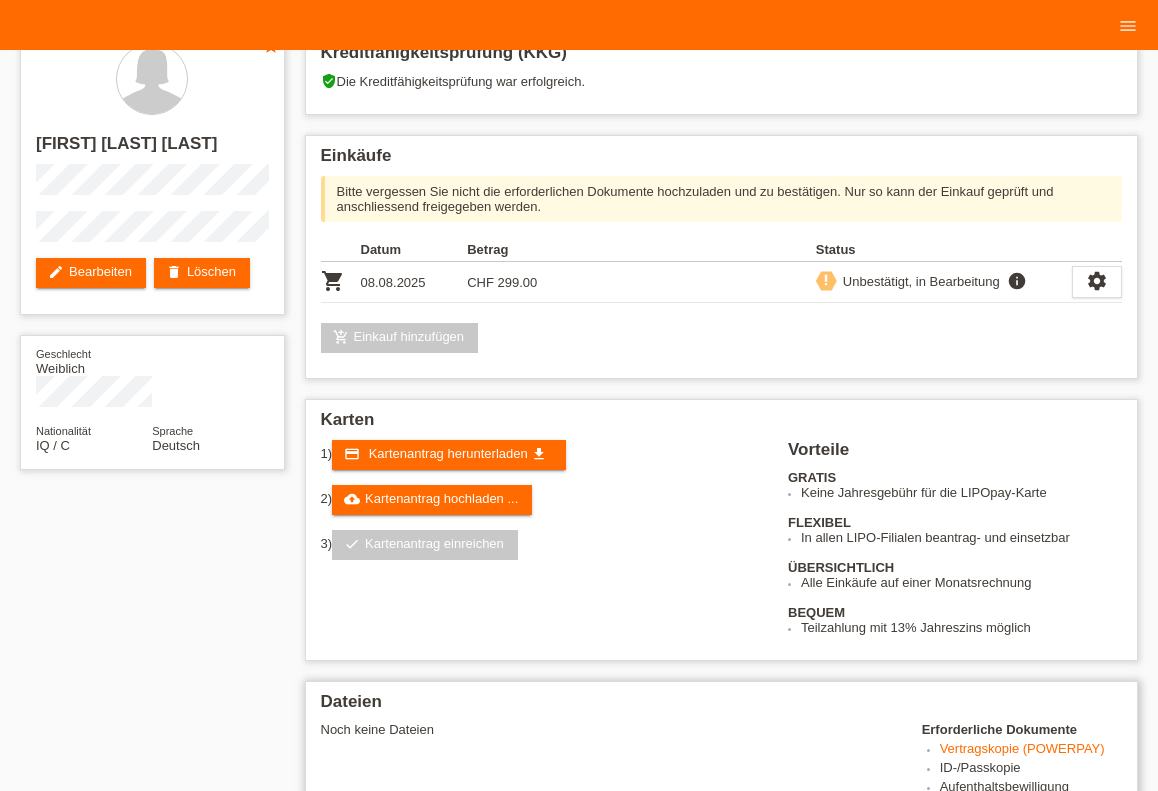scroll, scrollTop: 0, scrollLeft: 0, axis: both 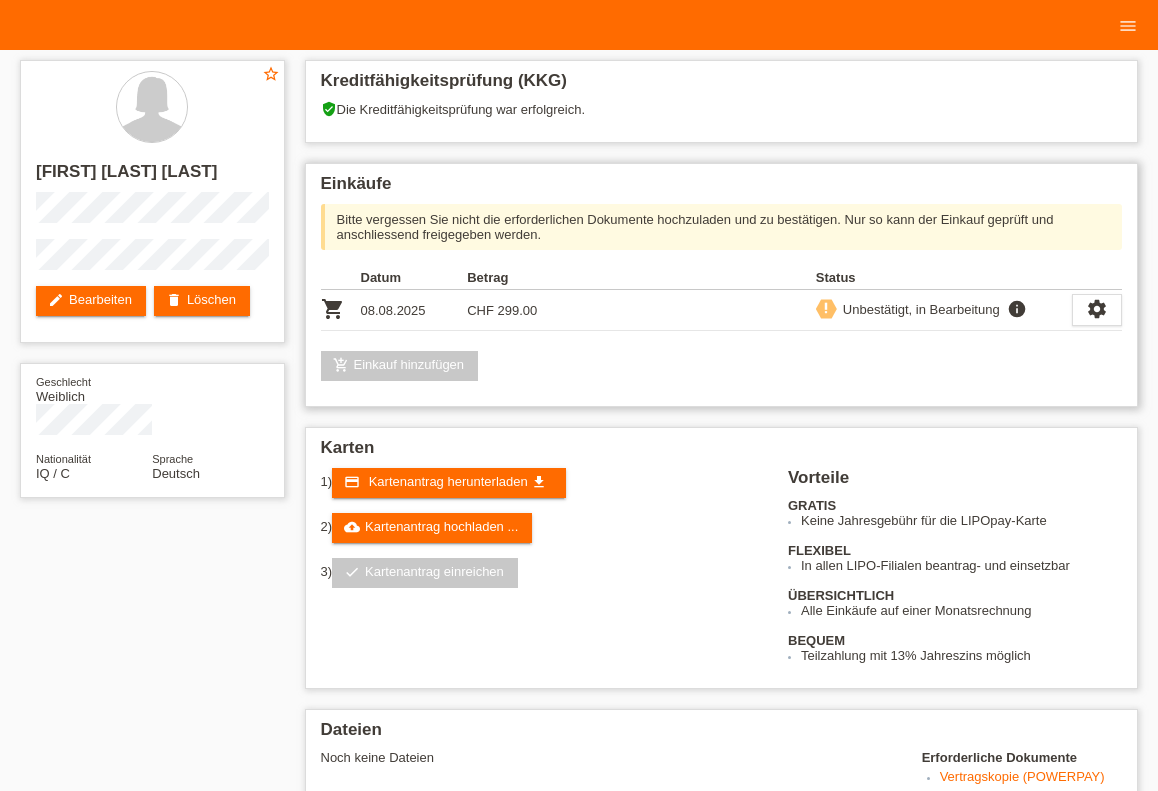 click on "add_shopping_cart  Einkauf hinzufügen" at bounding box center [400, 366] 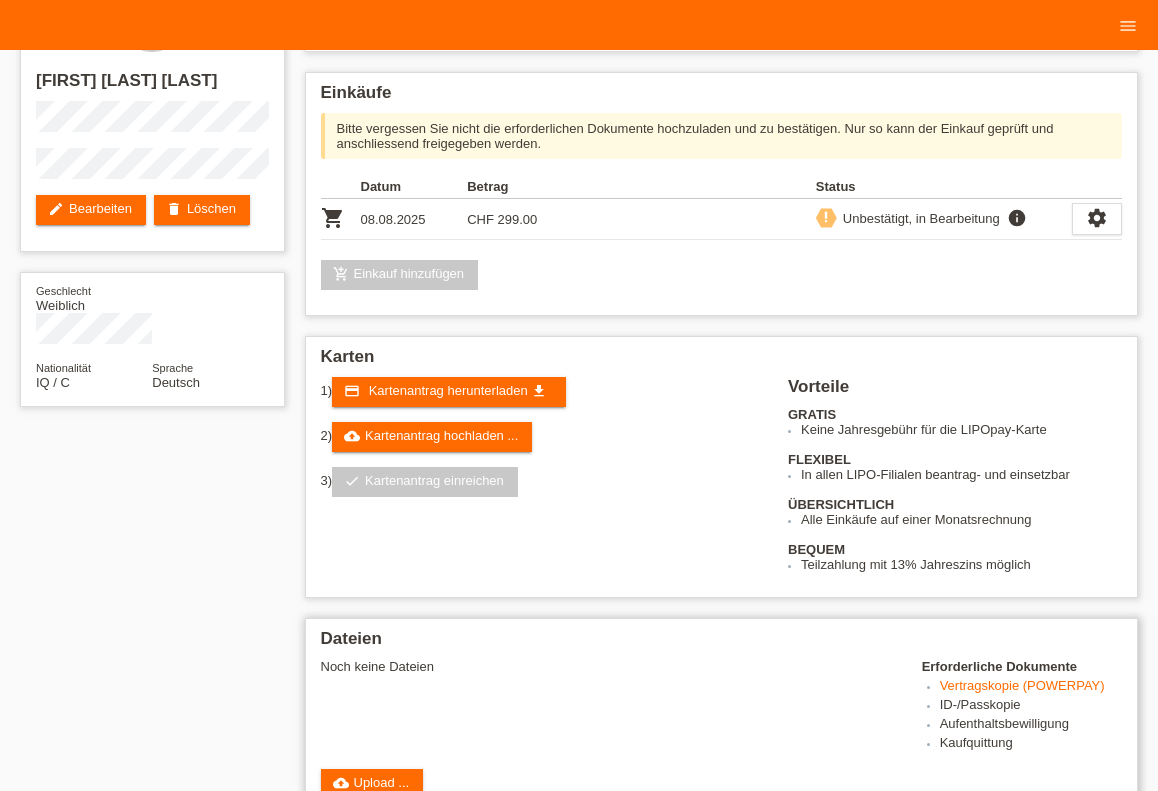 scroll, scrollTop: 0, scrollLeft: 0, axis: both 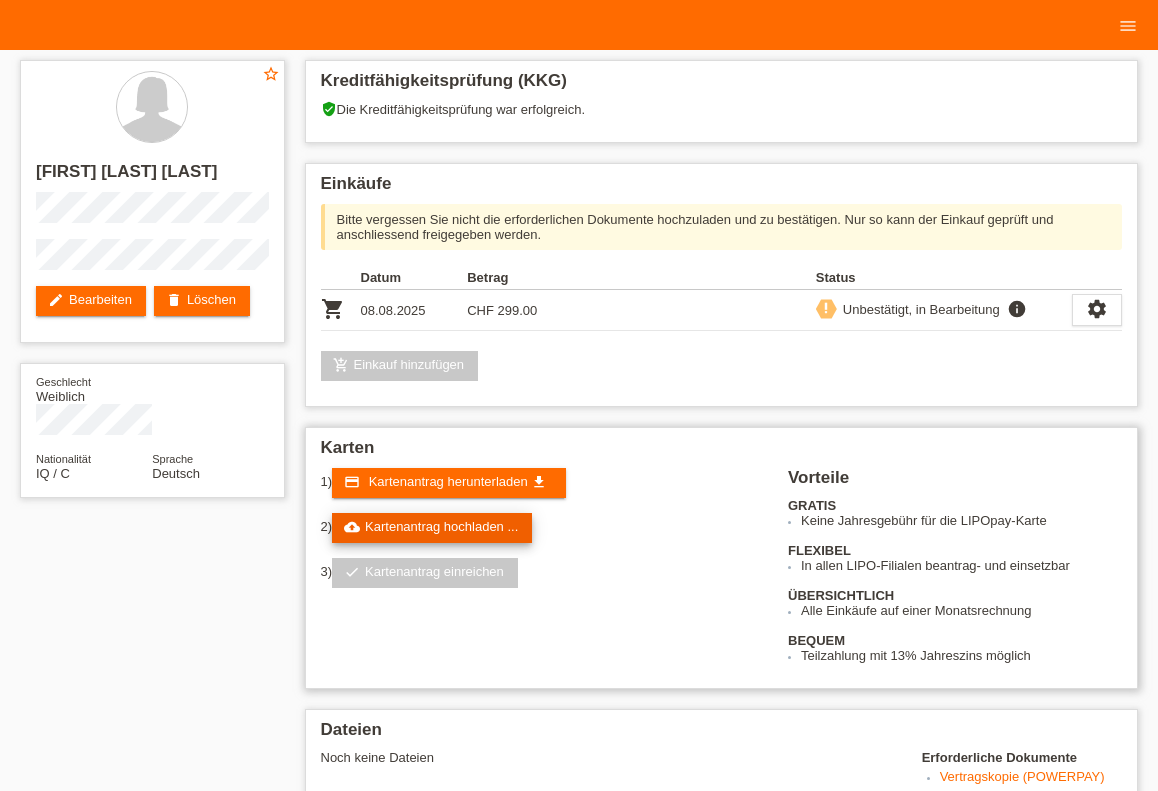 click on "cloud_upload  Kartenantrag hochladen ..." at bounding box center (432, 528) 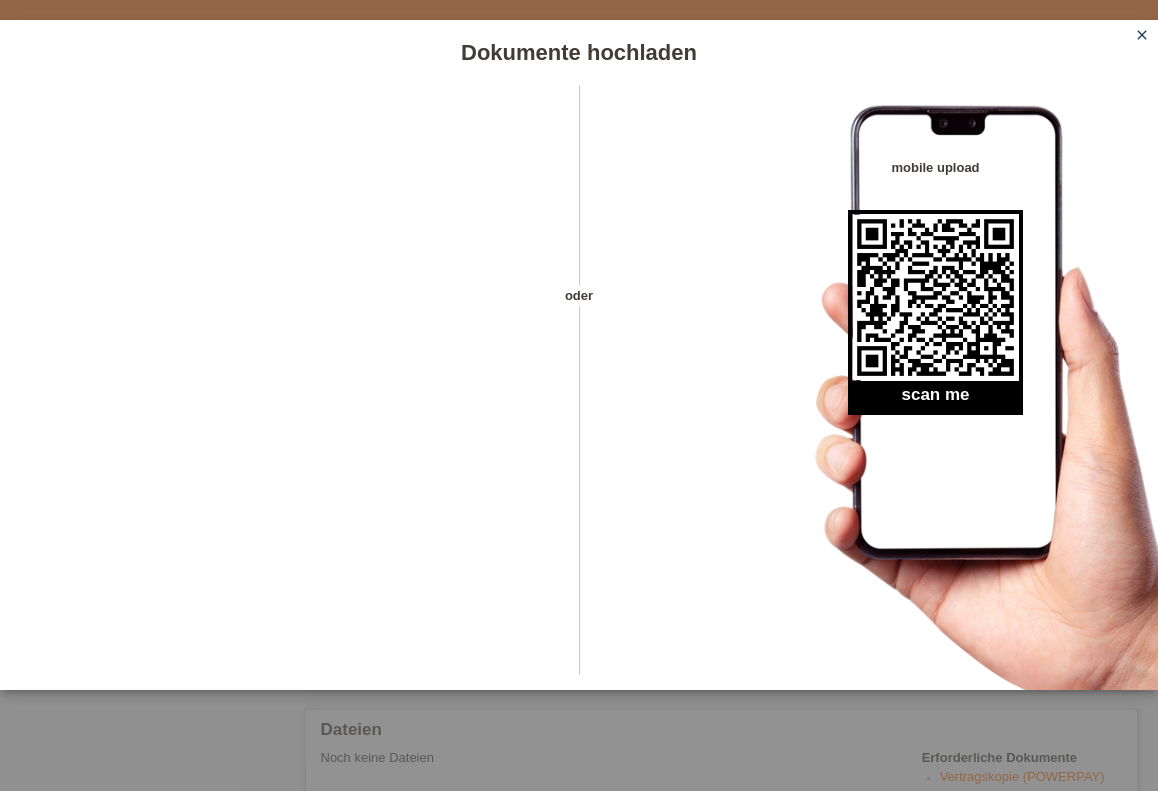 click on "close" at bounding box center (1142, 35) 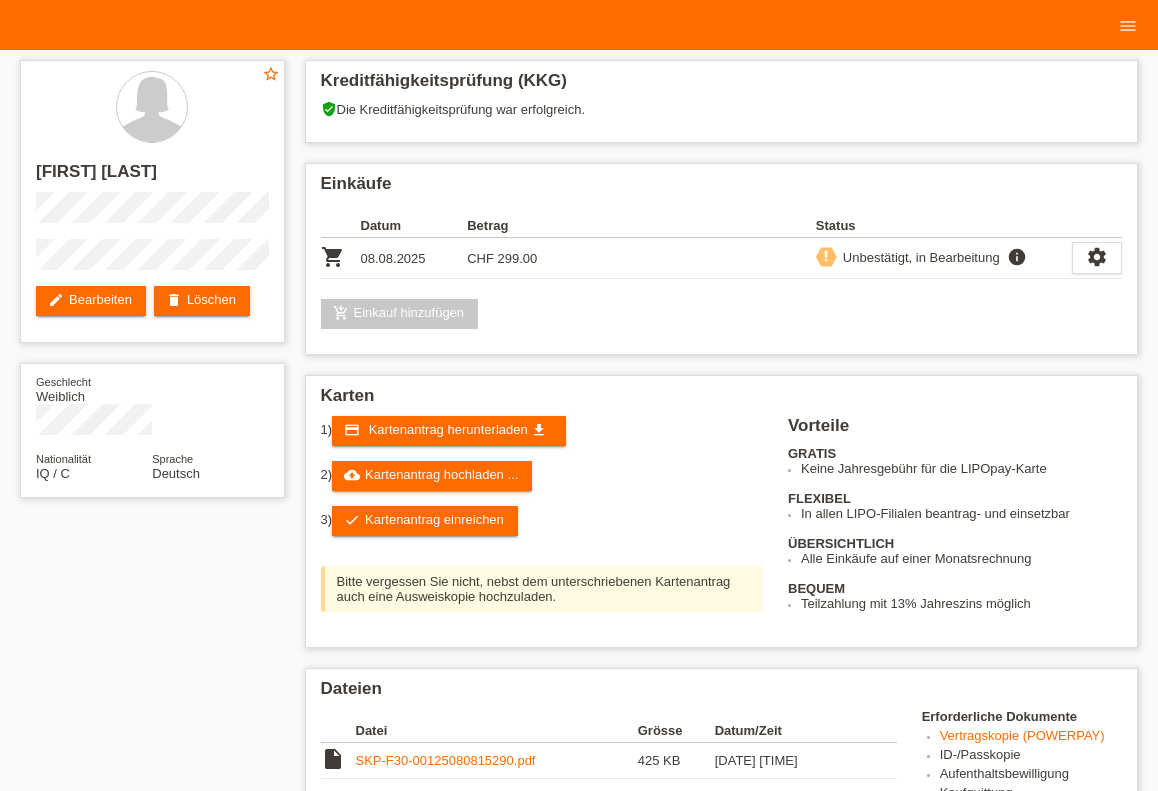 scroll, scrollTop: 0, scrollLeft: 0, axis: both 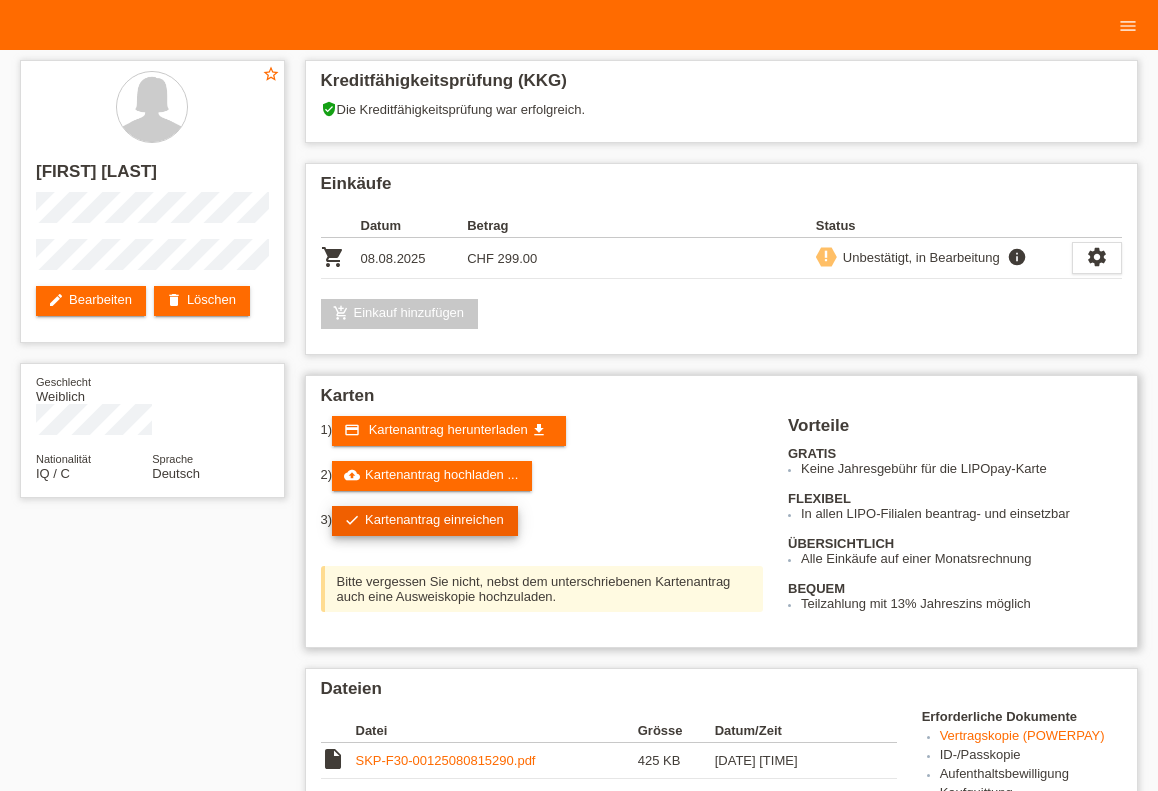 click on "check  Kartenantrag einreichen" at bounding box center [425, 521] 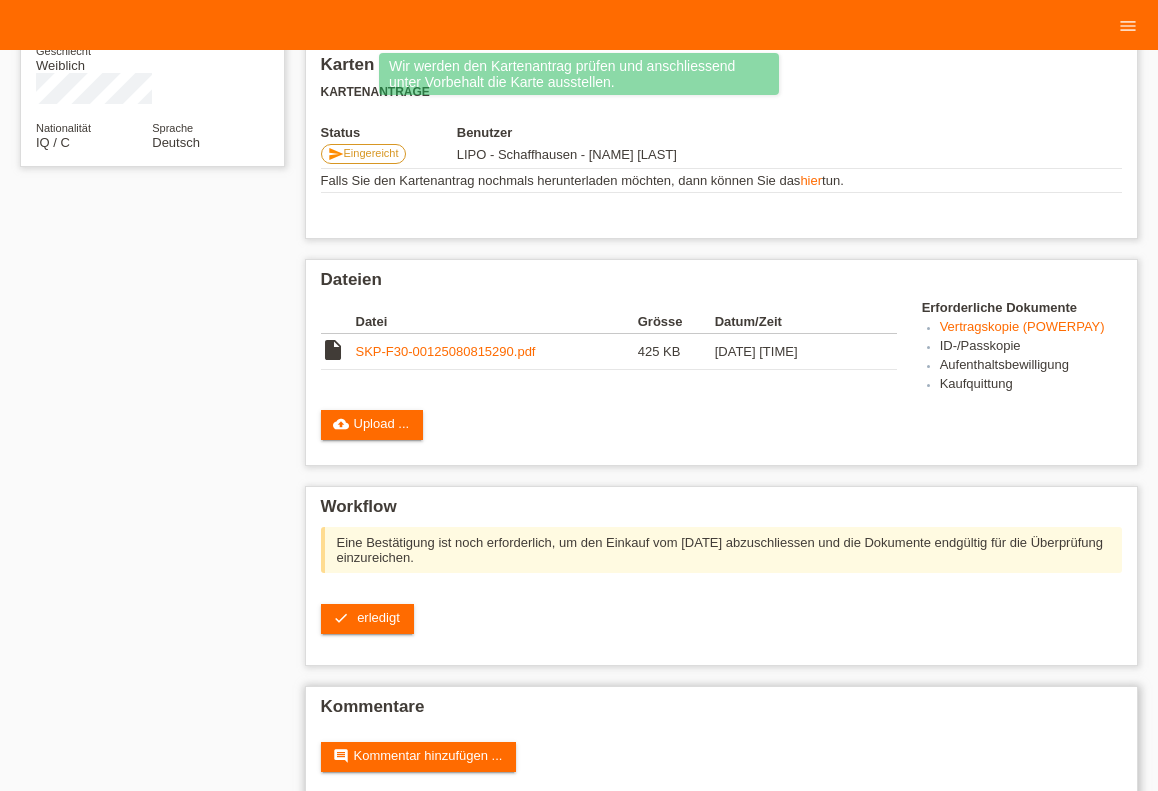 scroll, scrollTop: 370, scrollLeft: 0, axis: vertical 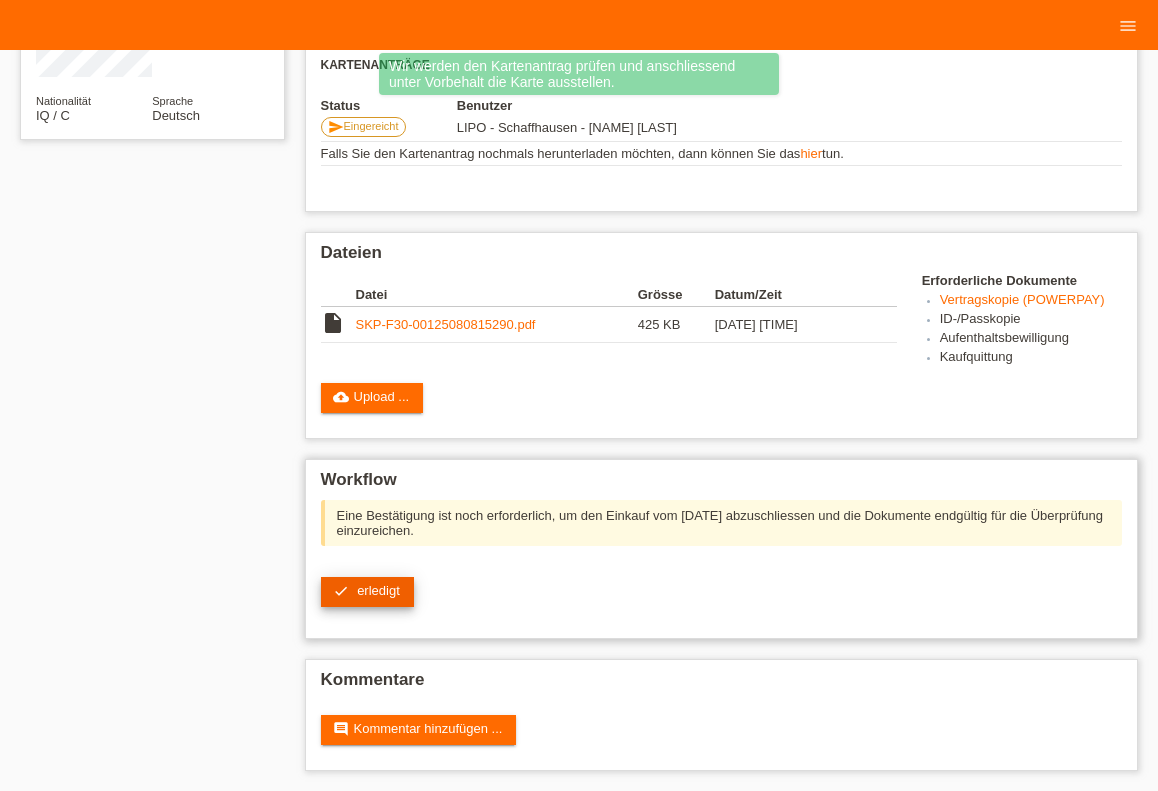 click on "check   erledigt" at bounding box center (367, 592) 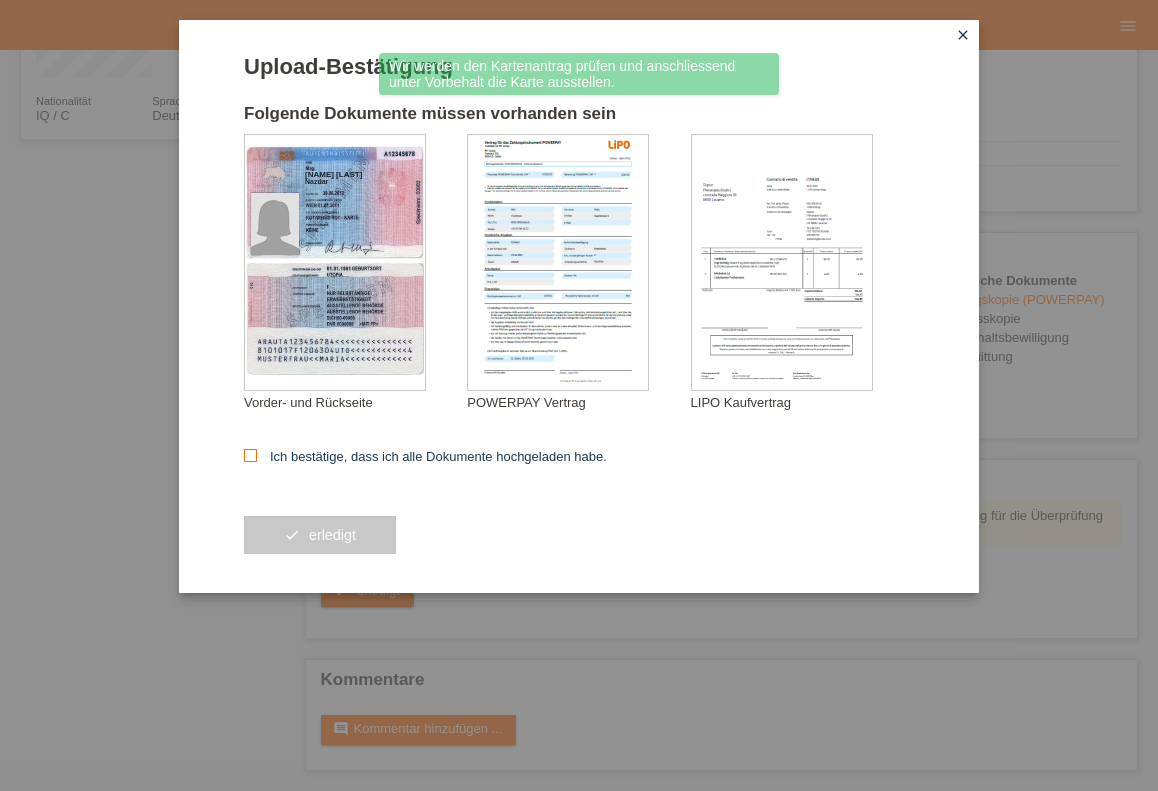 click at bounding box center [250, 455] 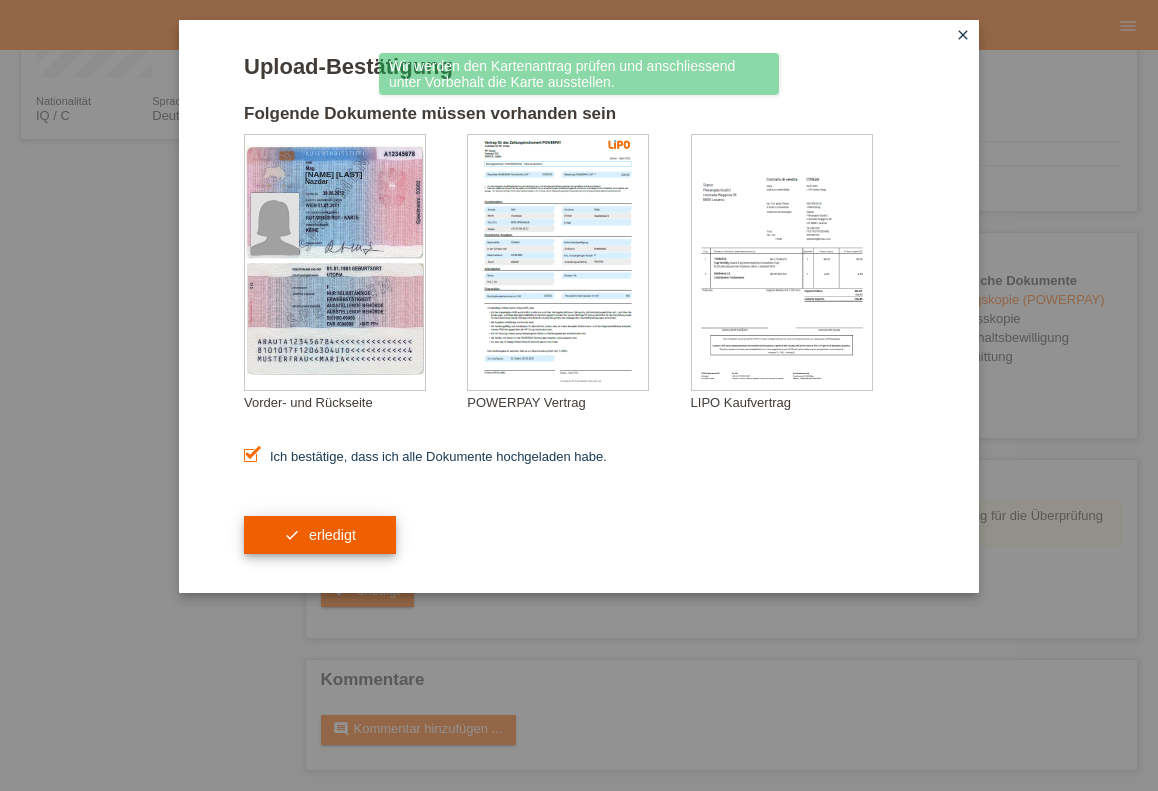 click on "check   erledigt" at bounding box center (320, 535) 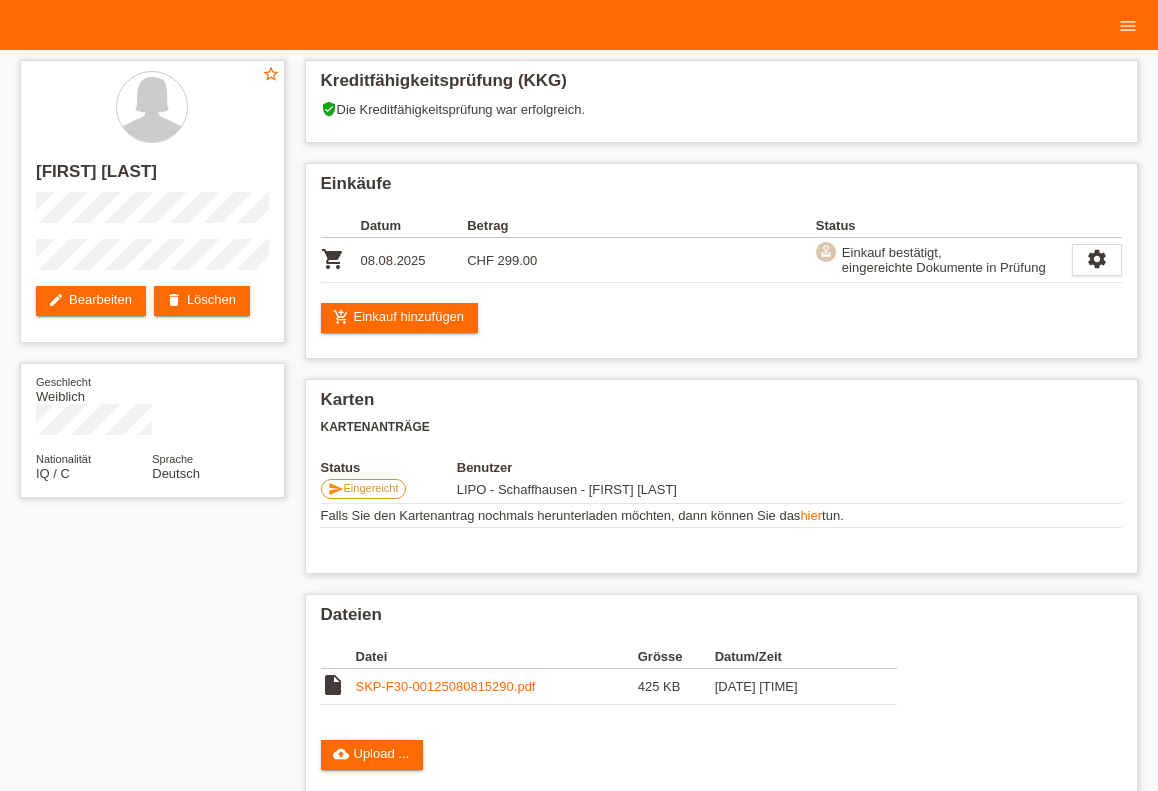 scroll, scrollTop: 0, scrollLeft: 0, axis: both 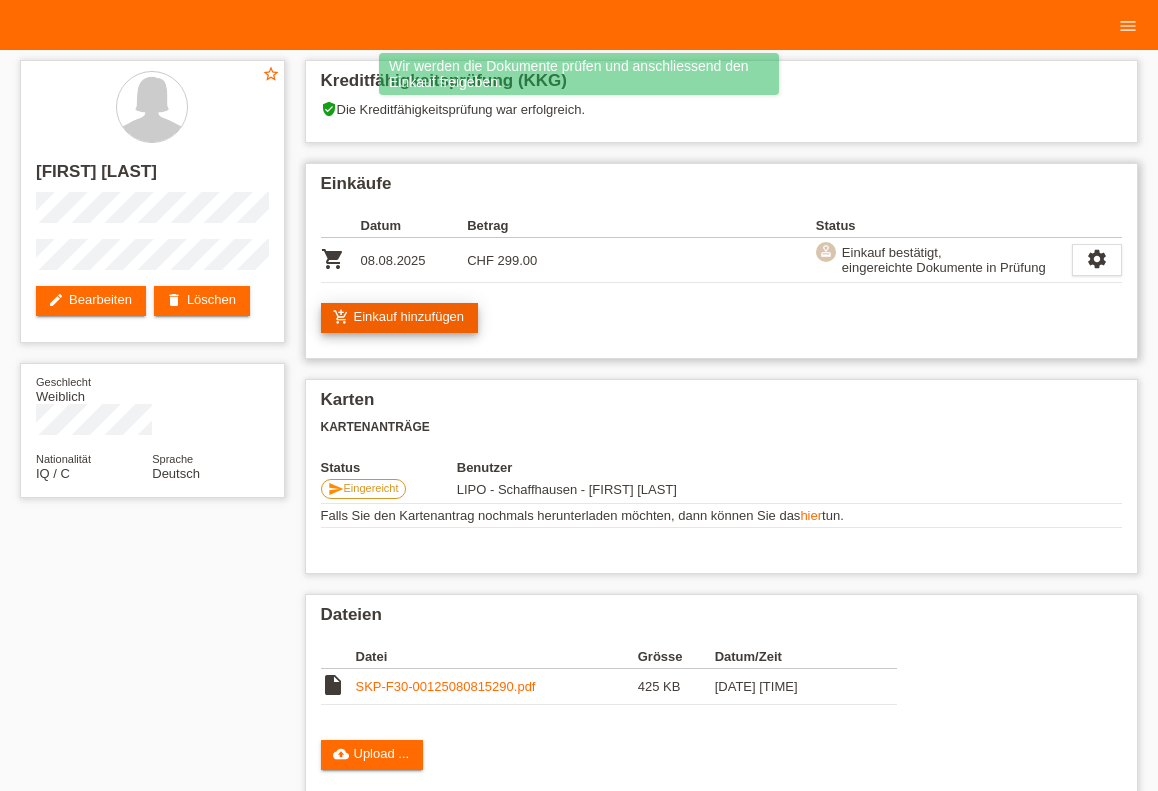 click on "add_shopping_cart  Einkauf hinzufügen" at bounding box center [400, 318] 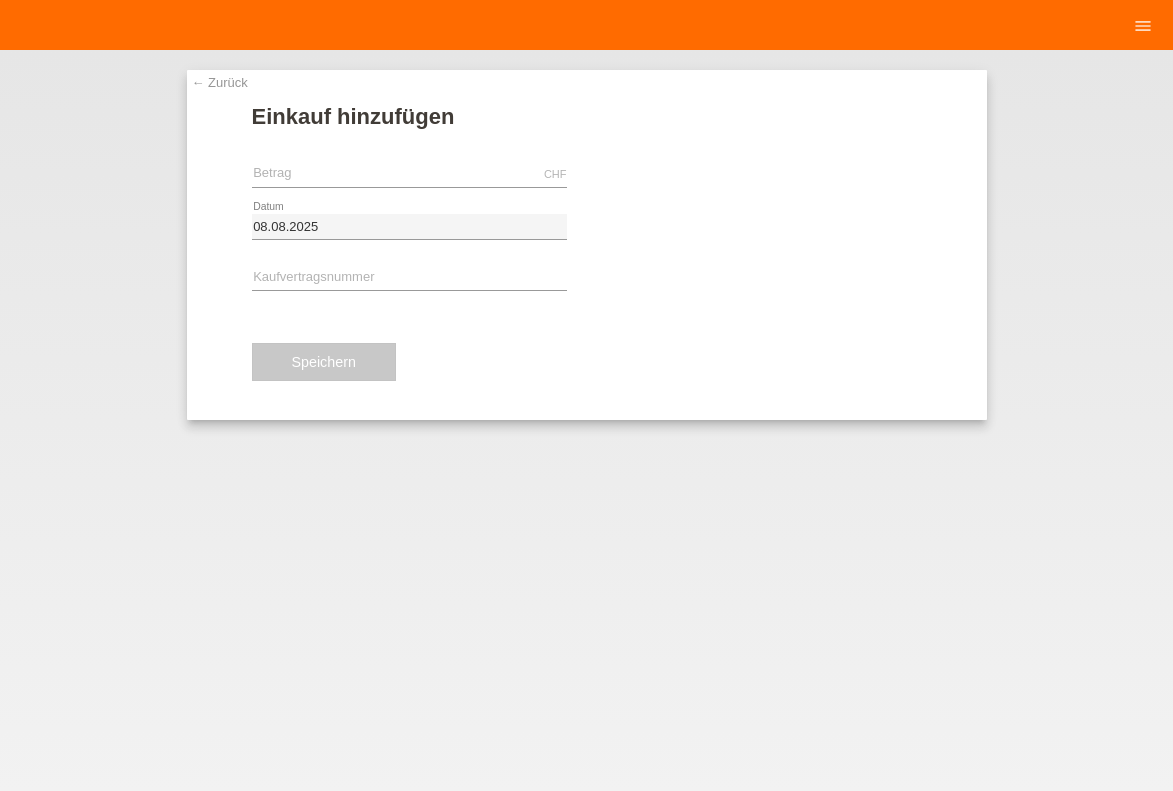 scroll, scrollTop: 0, scrollLeft: 0, axis: both 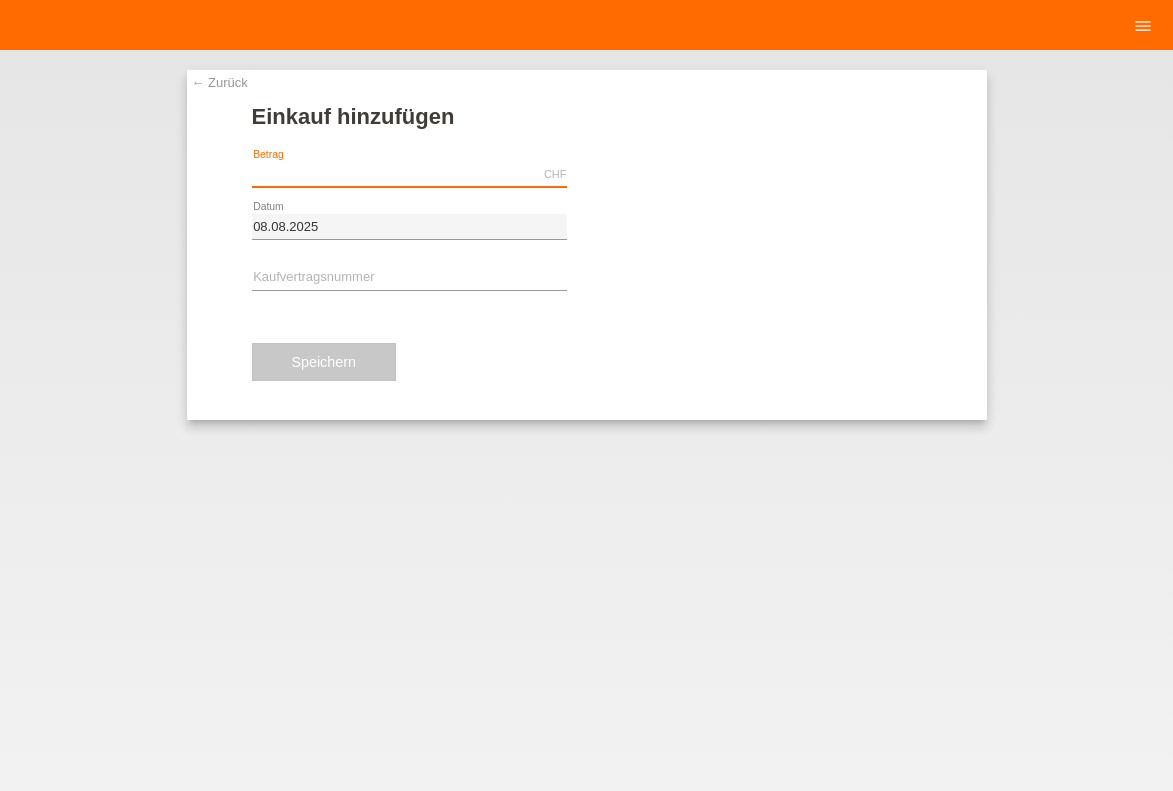 click at bounding box center [409, 174] 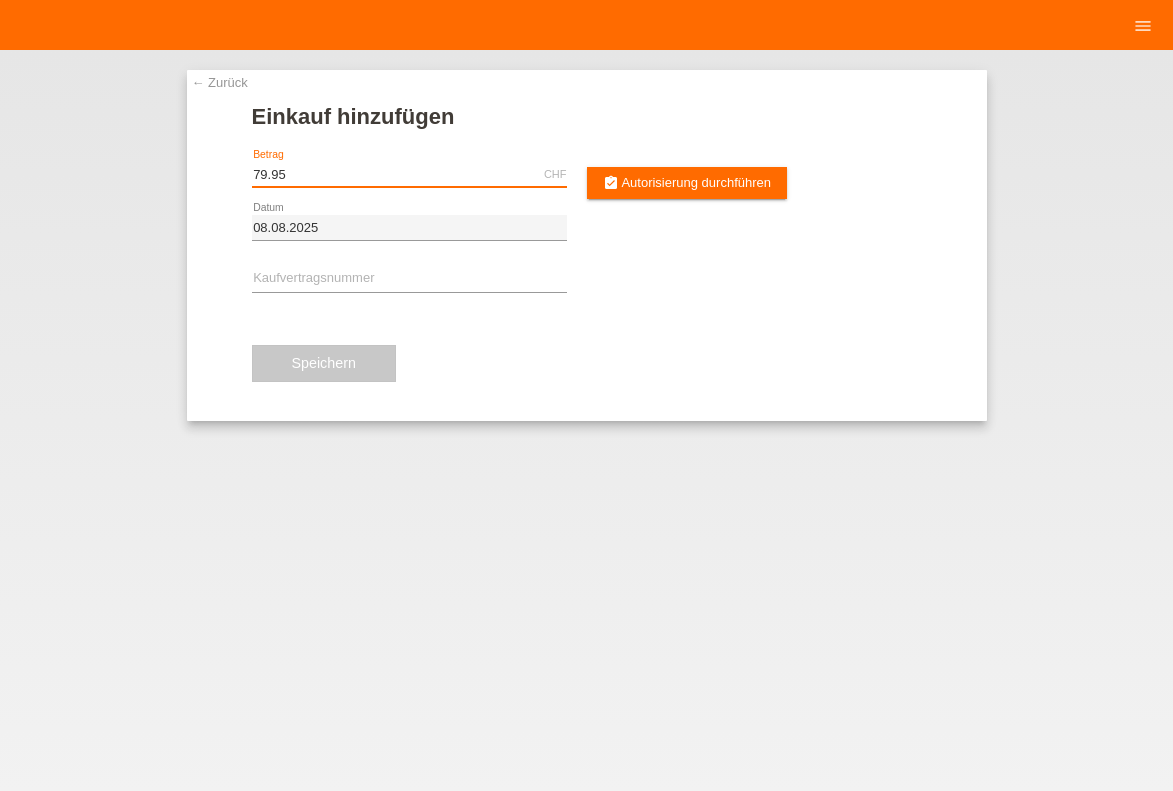type on "79.95" 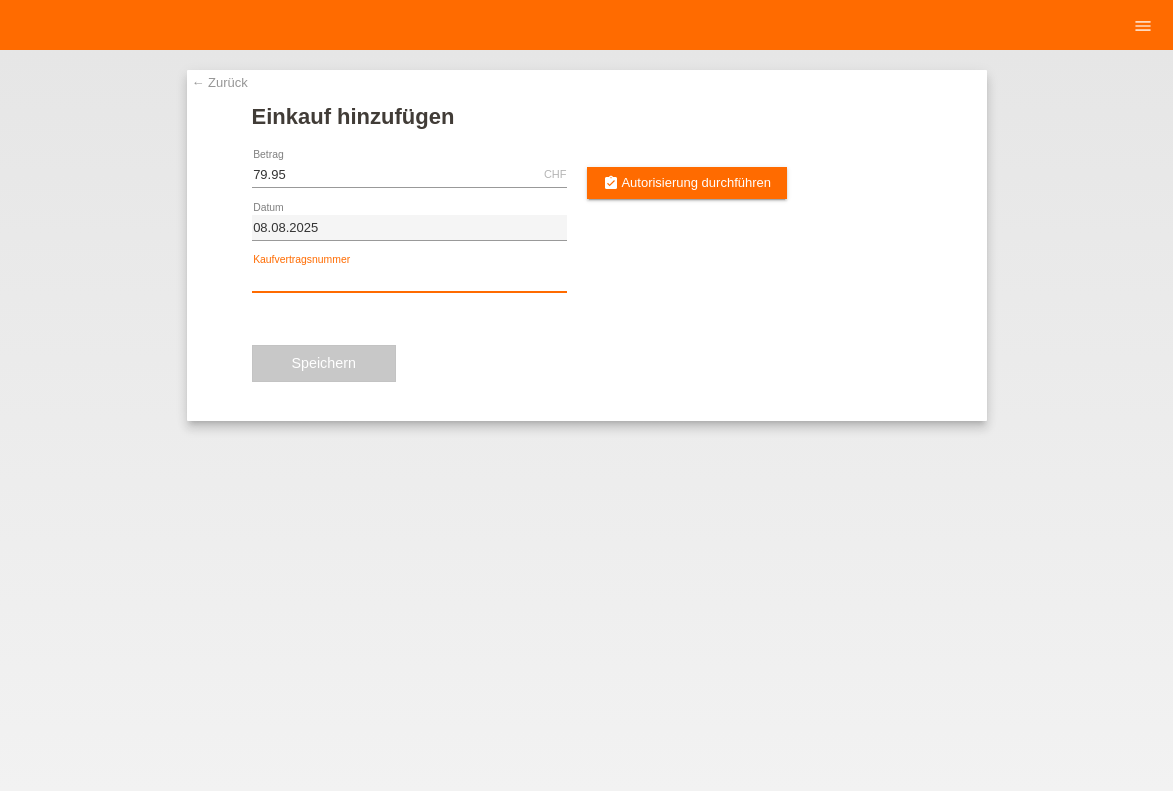 click at bounding box center (409, 279) 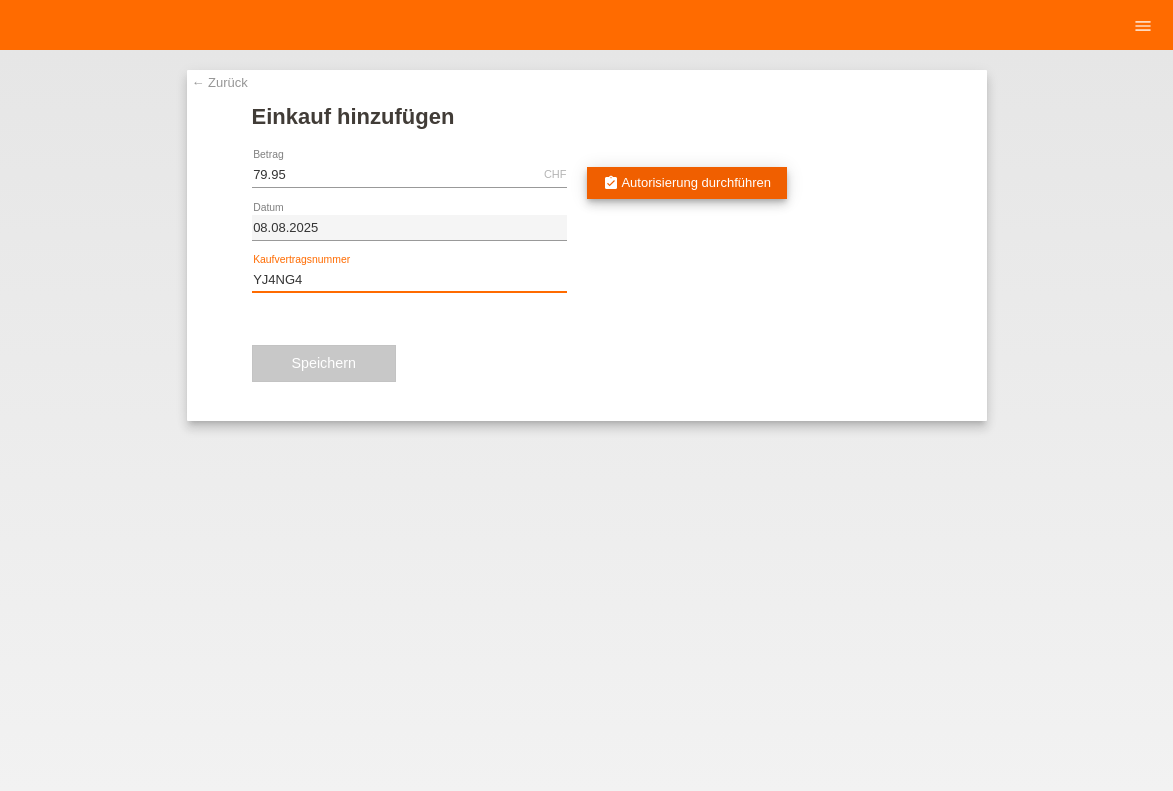 type on "YJ4NG4" 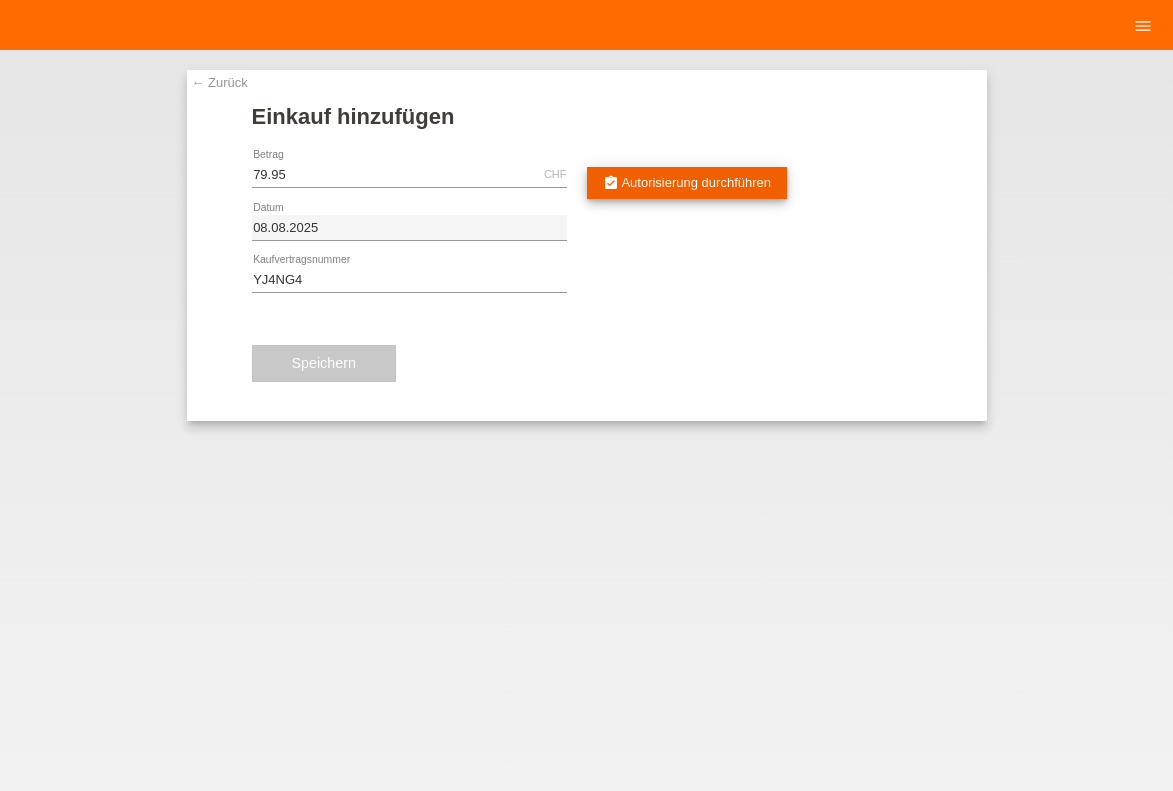 click on "Autorisierung durchführen" at bounding box center [696, 182] 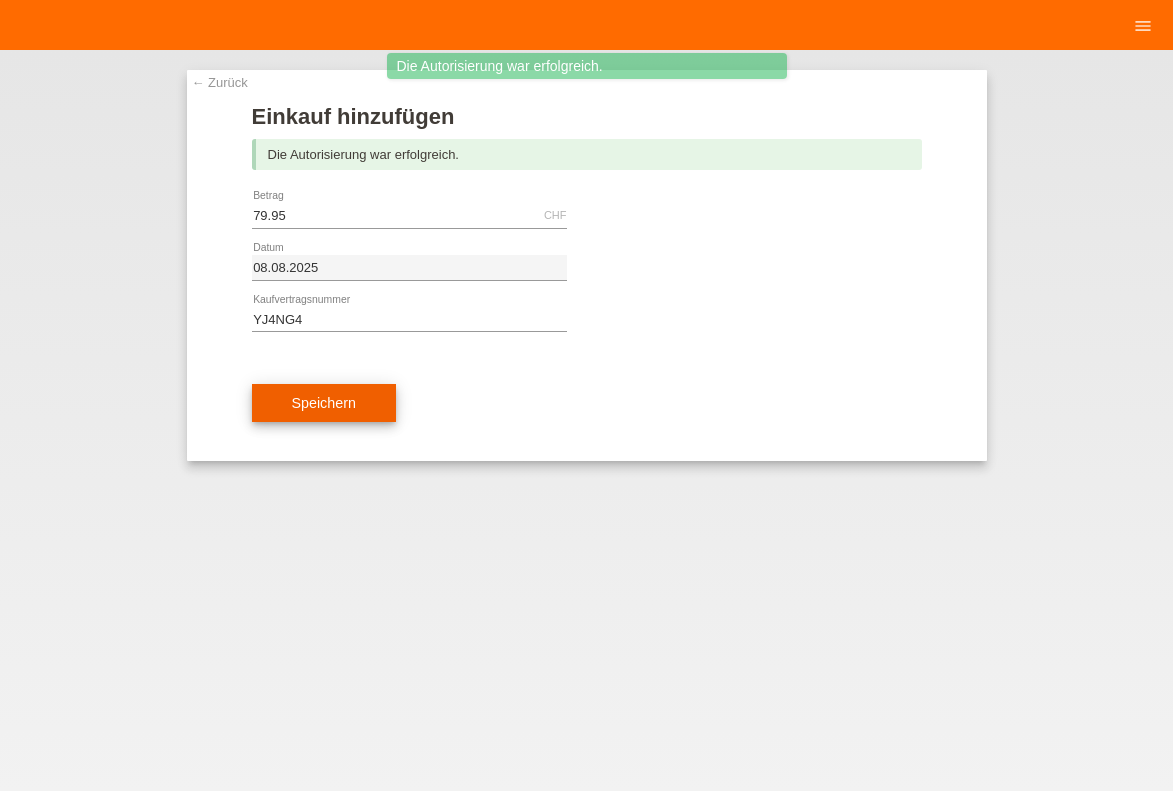 click on "Speichern" at bounding box center [324, 403] 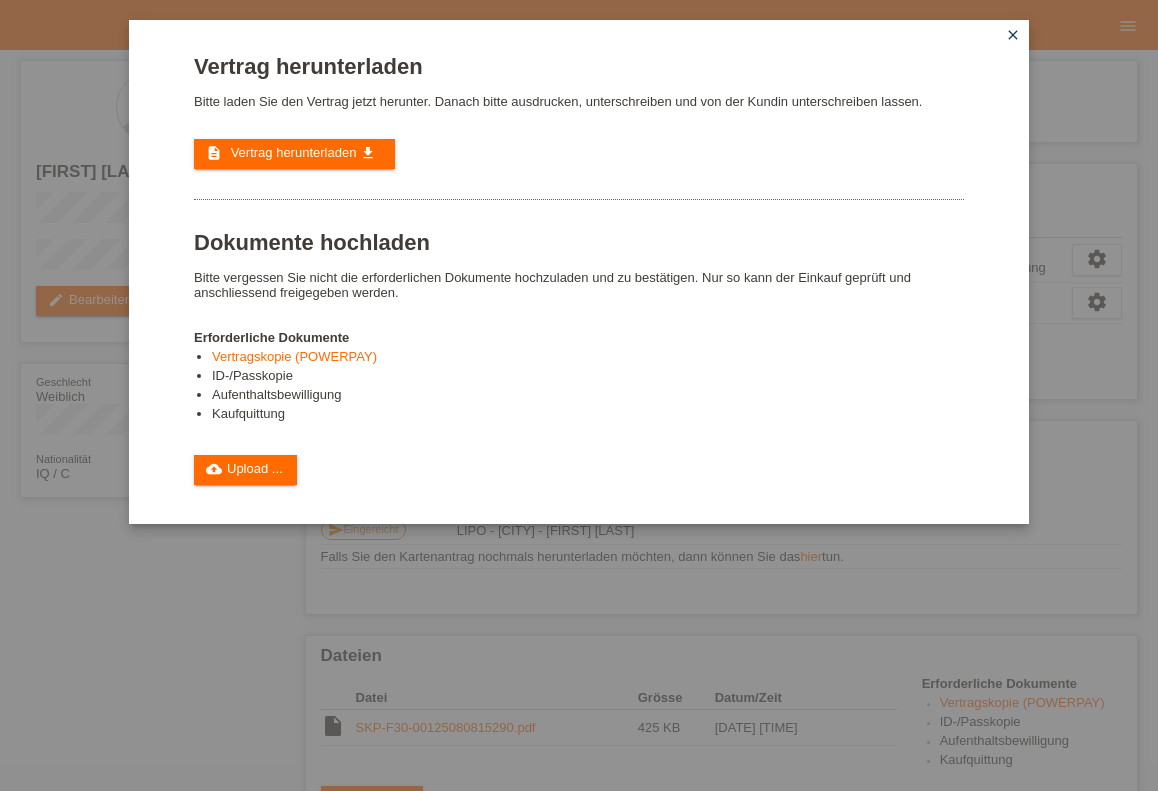 scroll, scrollTop: 0, scrollLeft: 0, axis: both 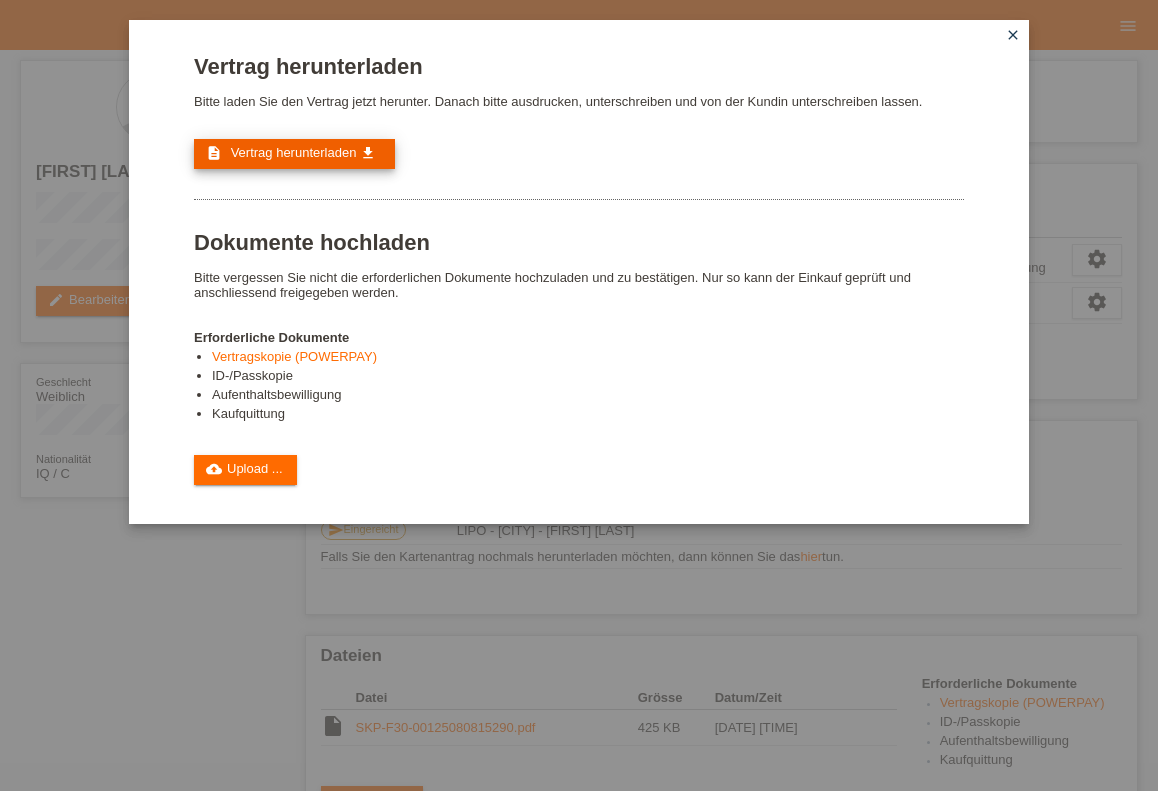 click on "Vertrag herunterladen" at bounding box center (294, 152) 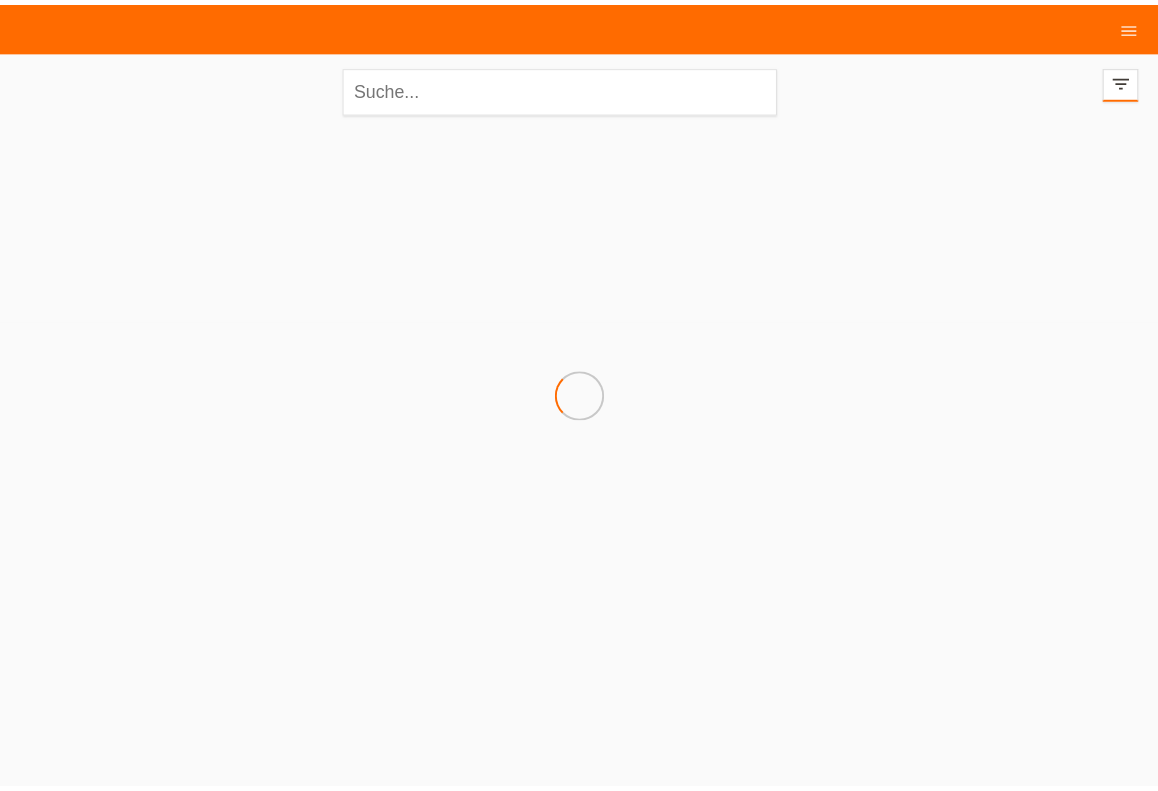 scroll, scrollTop: 0, scrollLeft: 0, axis: both 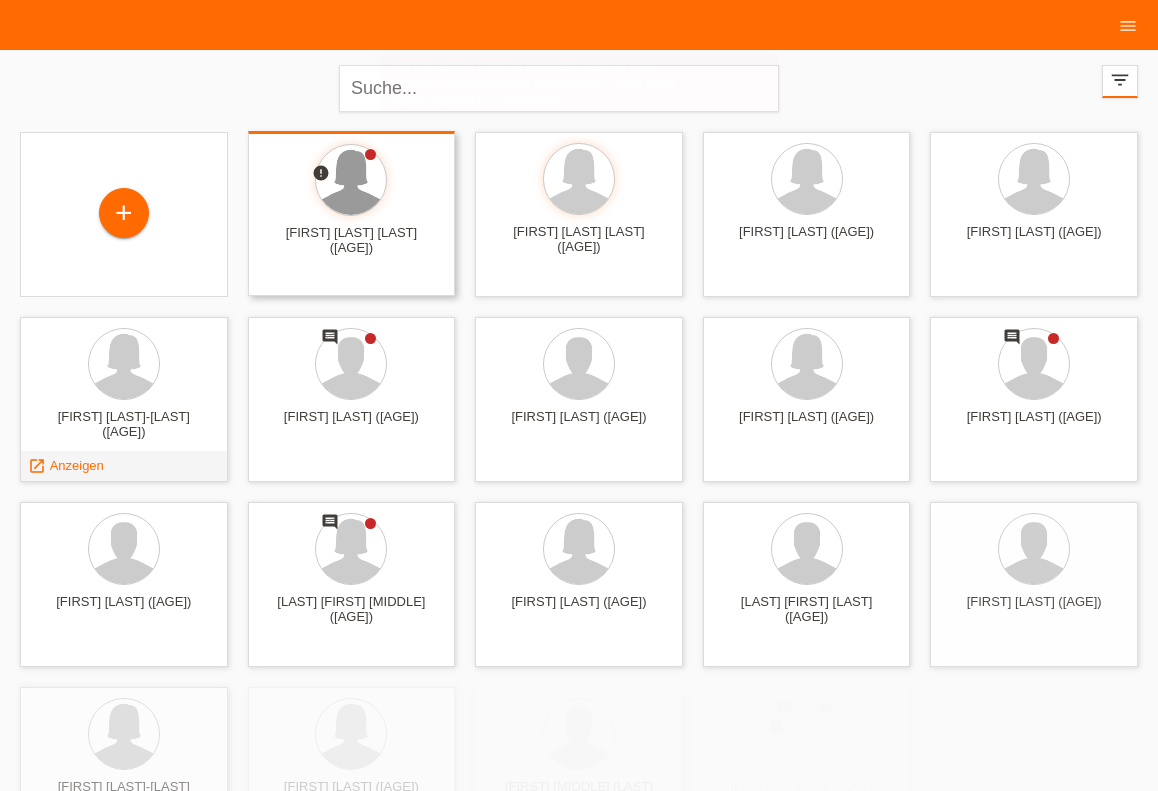 click at bounding box center [351, 180] 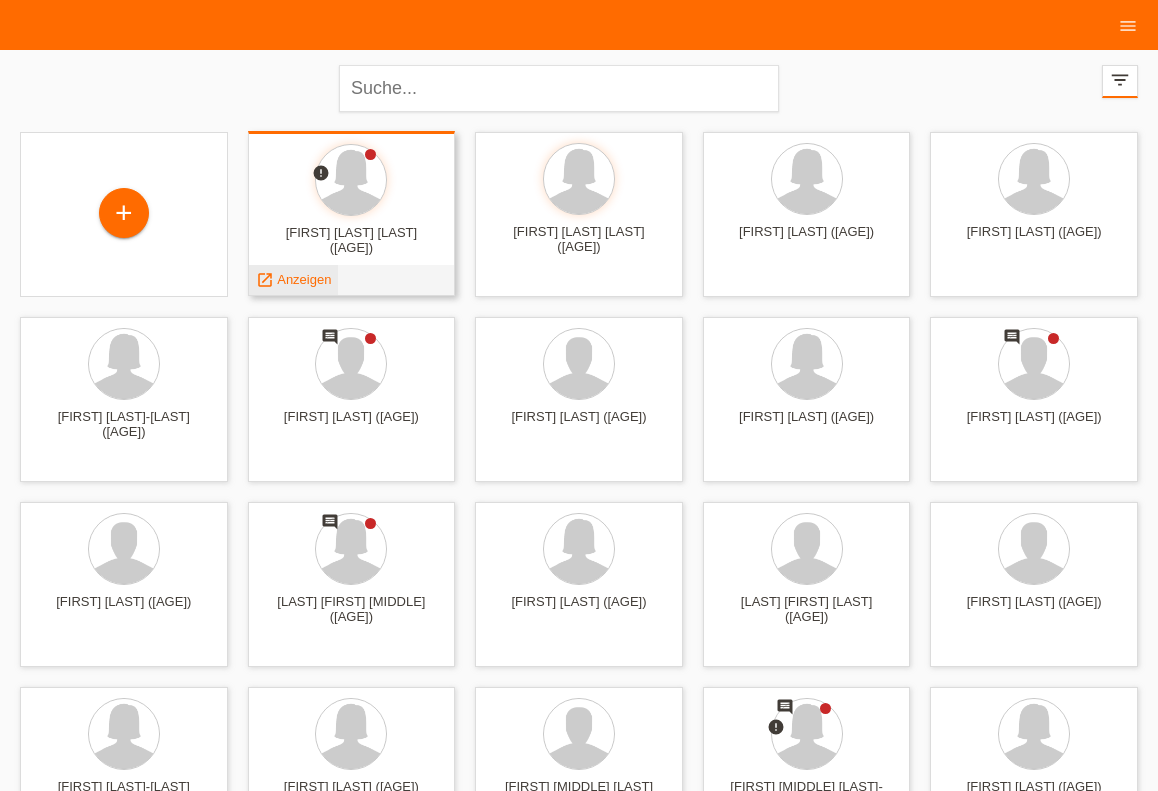 click on "Anzeigen" at bounding box center [304, 279] 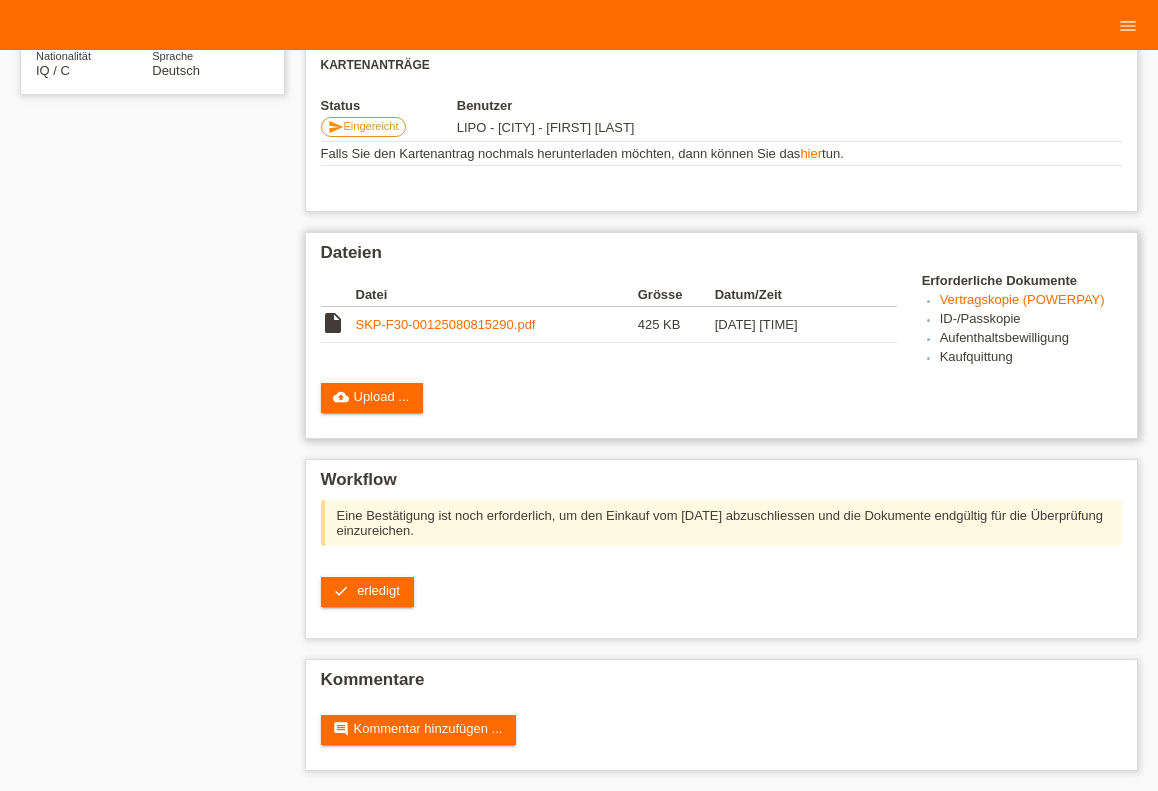 scroll, scrollTop: 416, scrollLeft: 0, axis: vertical 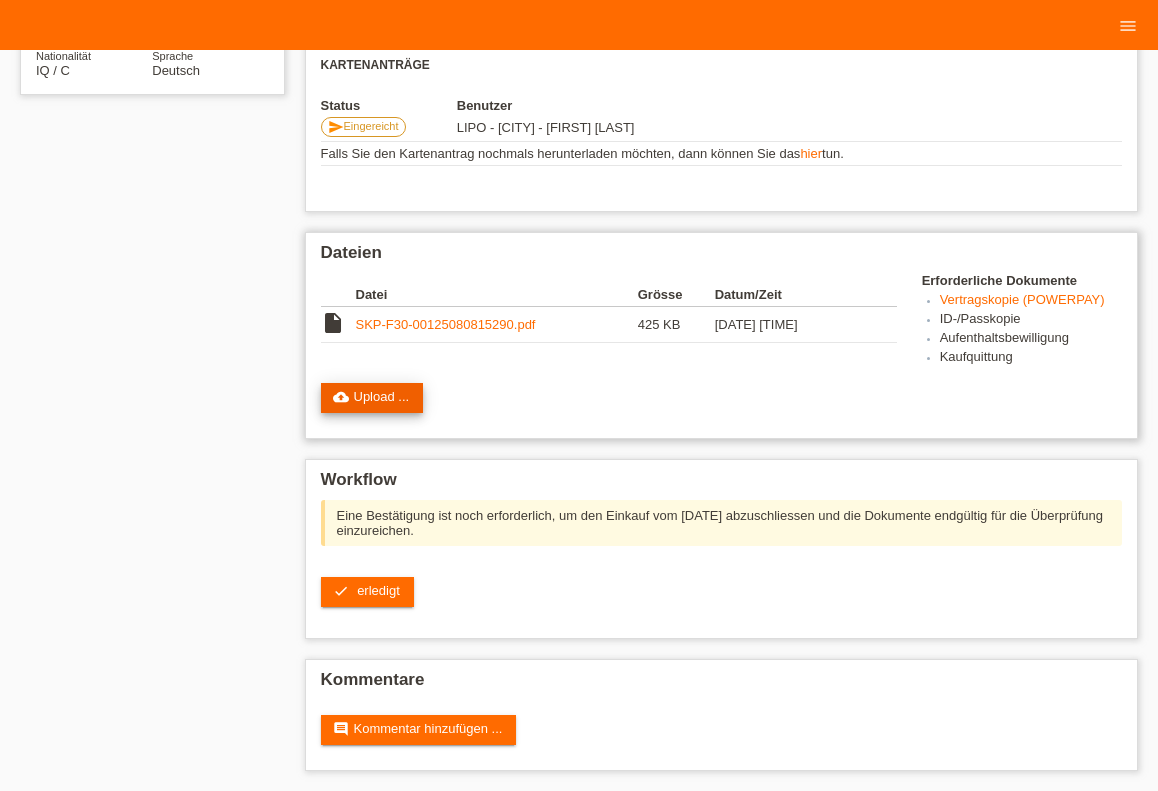 click on "cloud_upload  Upload ..." at bounding box center [372, 398] 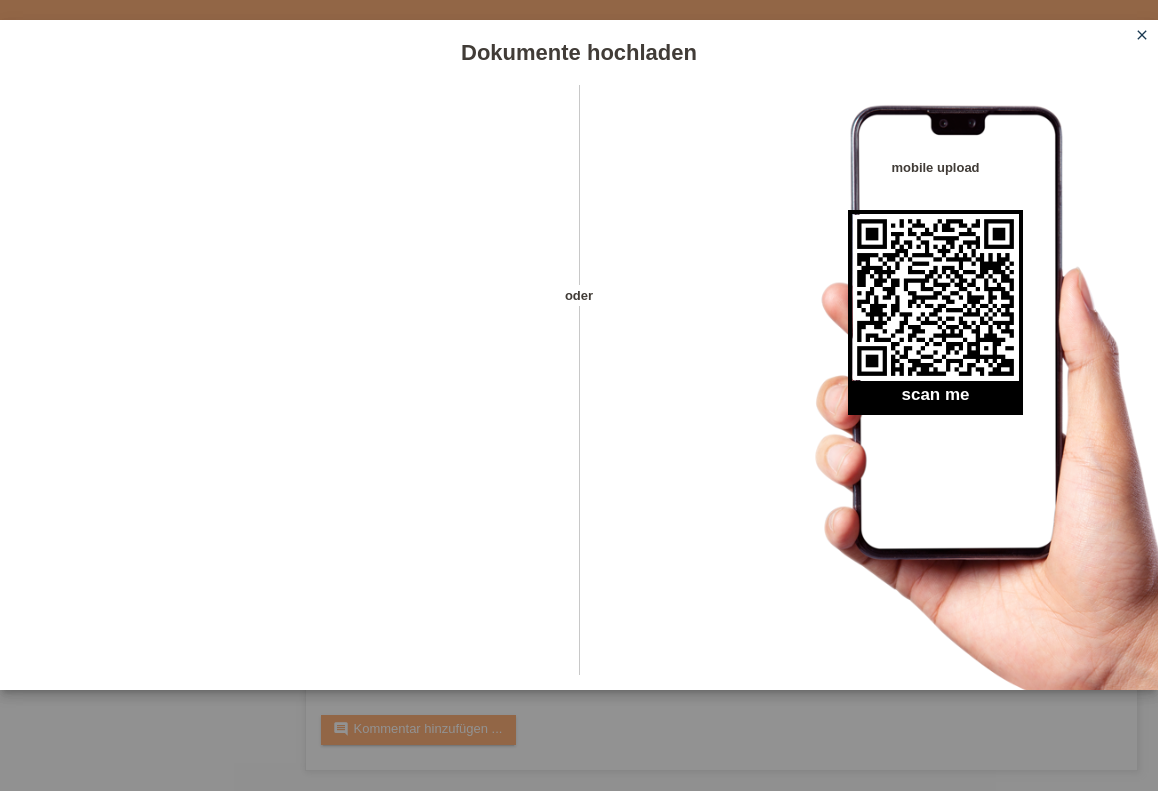 click on "close" at bounding box center [1142, 35] 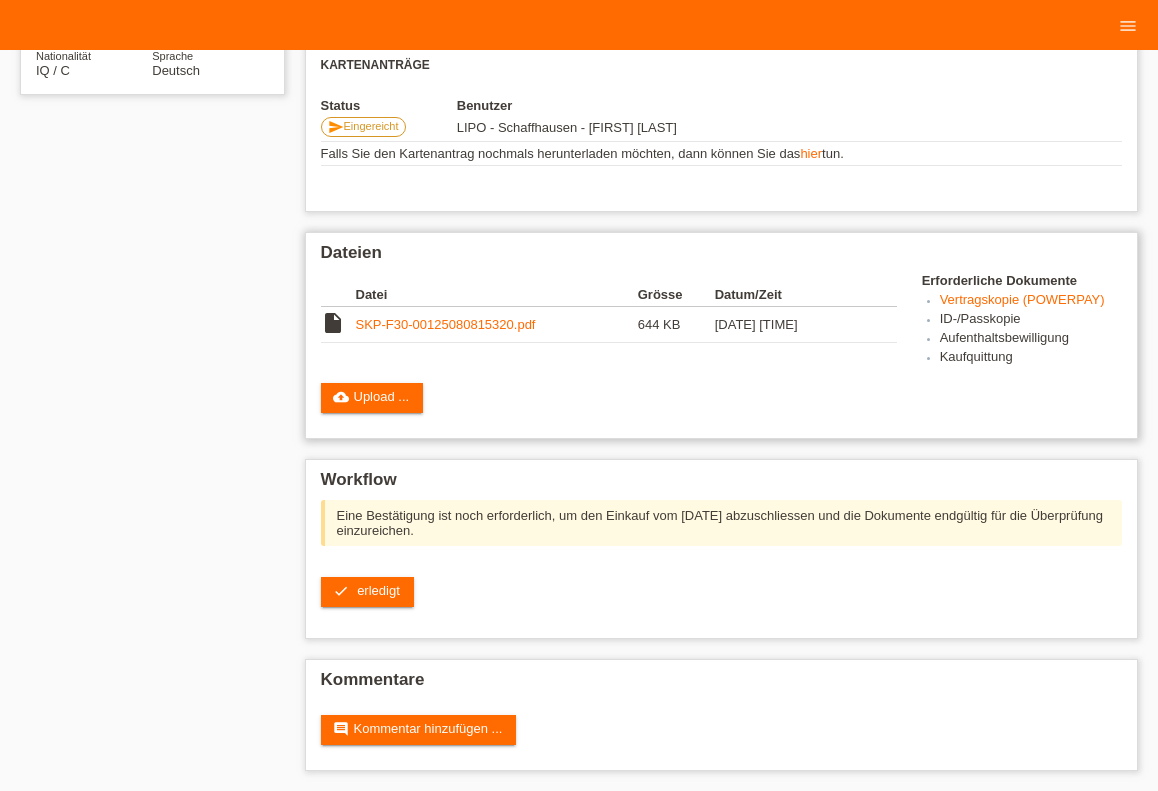 scroll, scrollTop: 416, scrollLeft: 0, axis: vertical 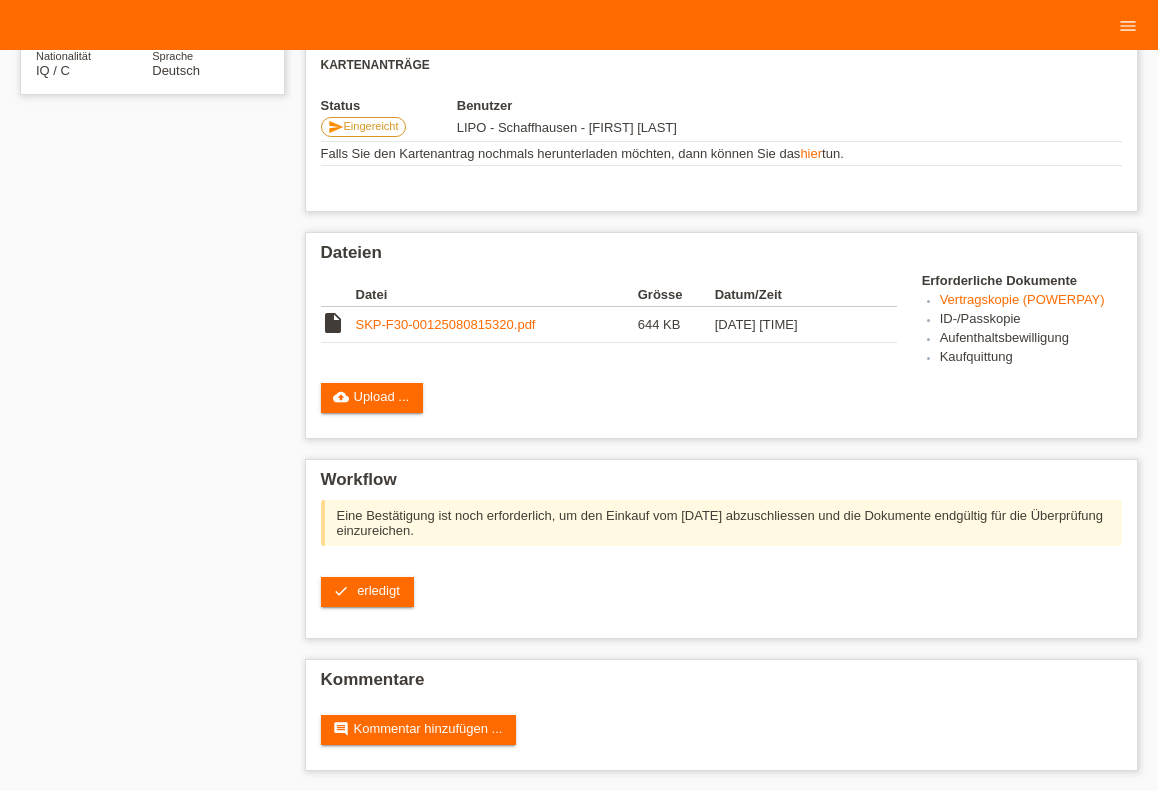 click on "erledigt" at bounding box center [378, 590] 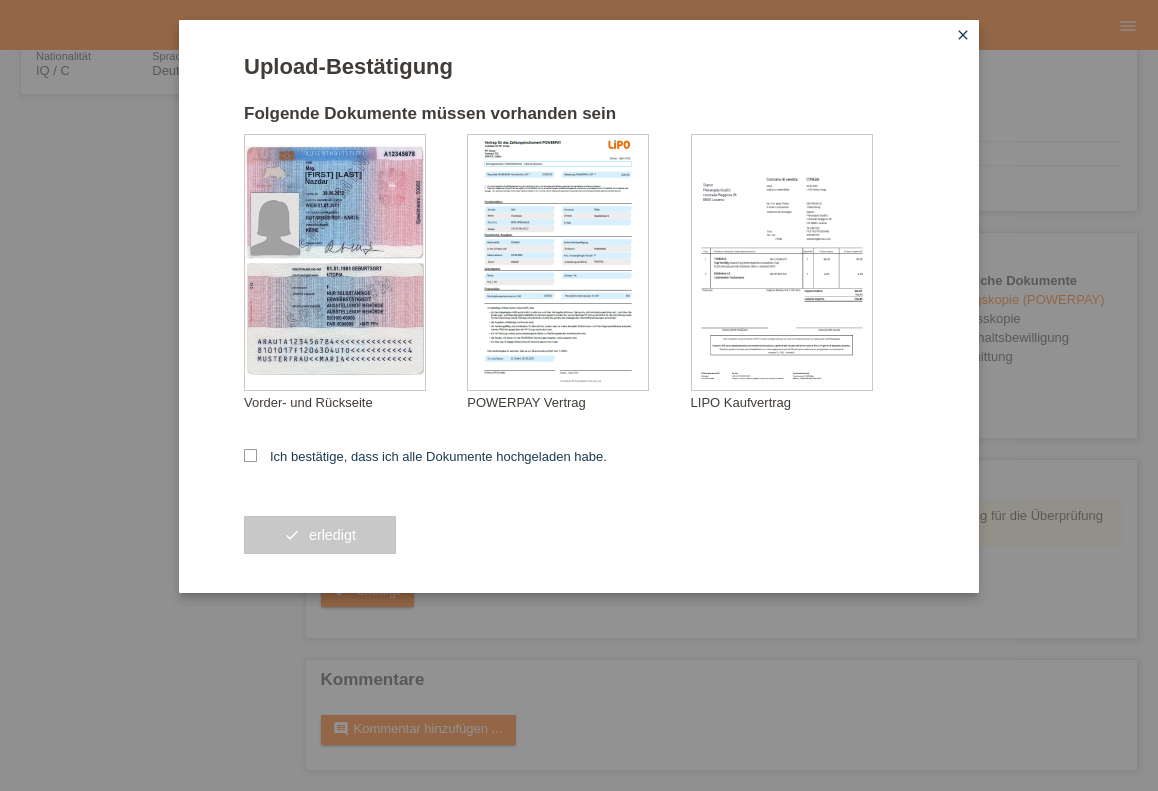 click on "Upload-Bestätigung
Folgende Dokumente müssen vorhanden sein
Ahmed Muhammad
Nazdar
Vorder- und Rückseite" at bounding box center (579, 306) 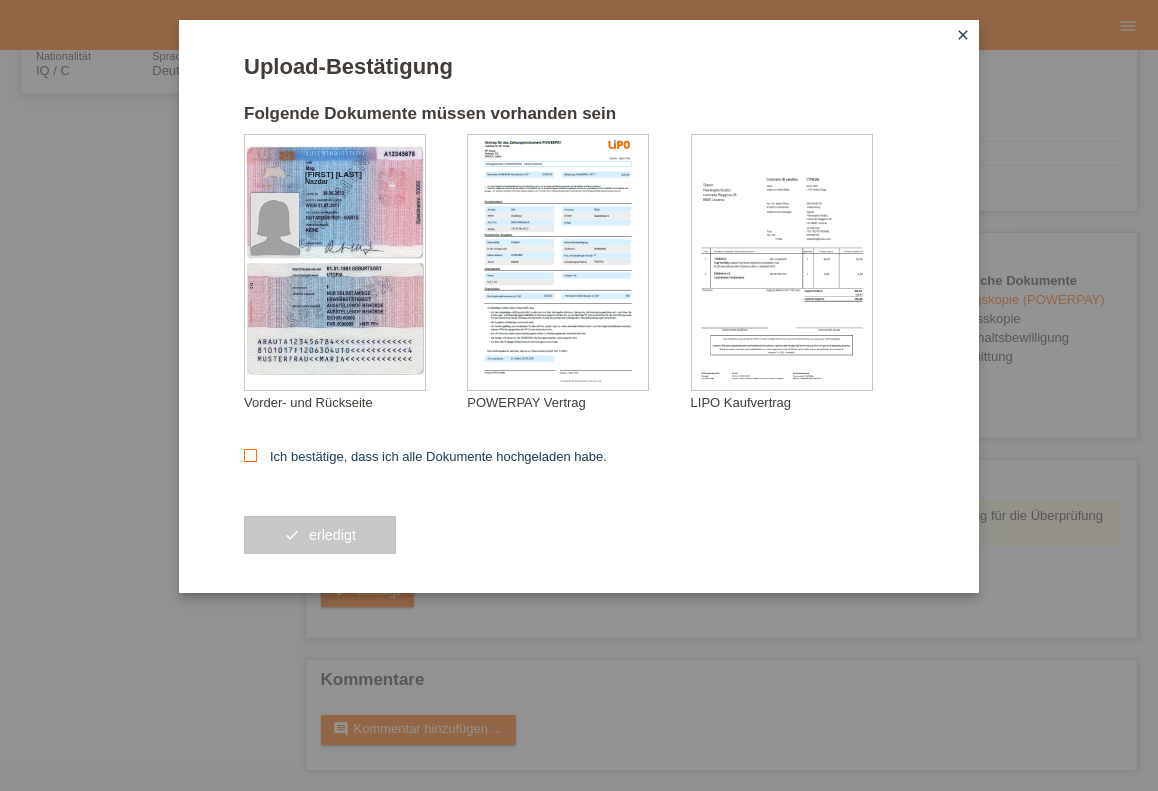 drag, startPoint x: 250, startPoint y: 452, endPoint x: 281, endPoint y: 501, distance: 57.982758 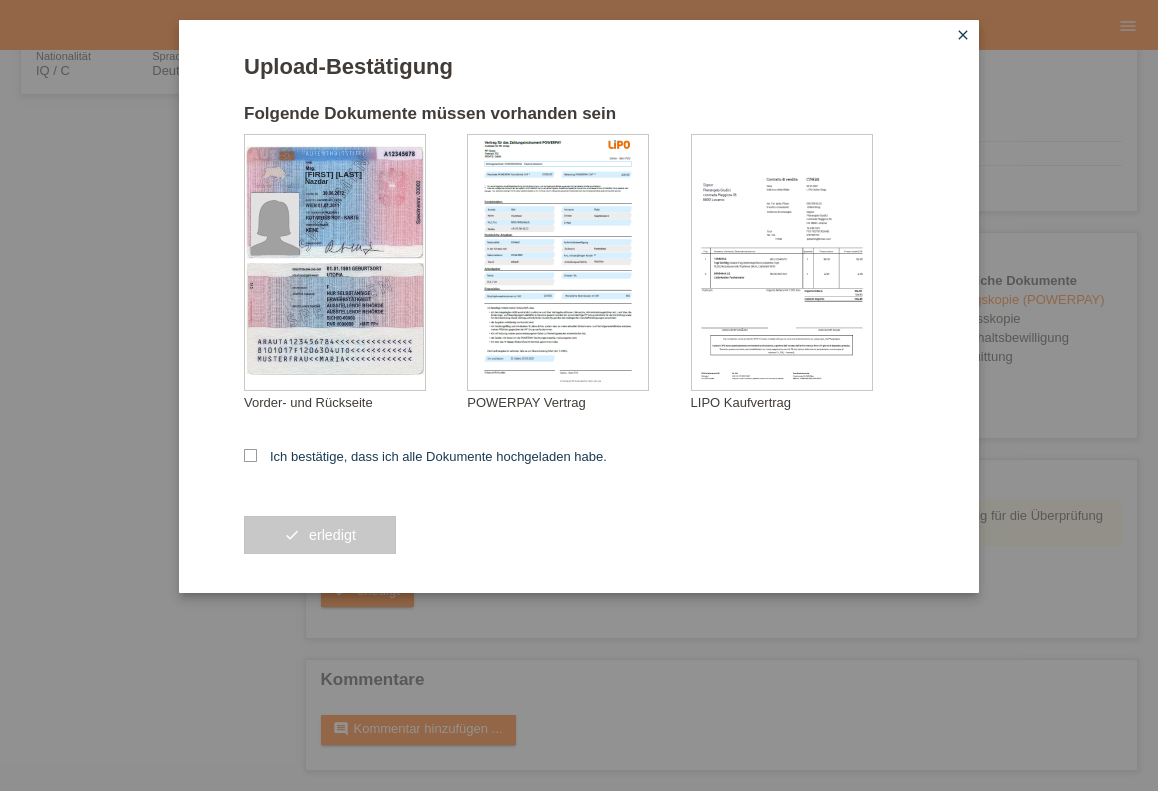 click on "Ich bestätige, dass ich alle Dokumente hochgeladen habe." at bounding box center (250, 455) 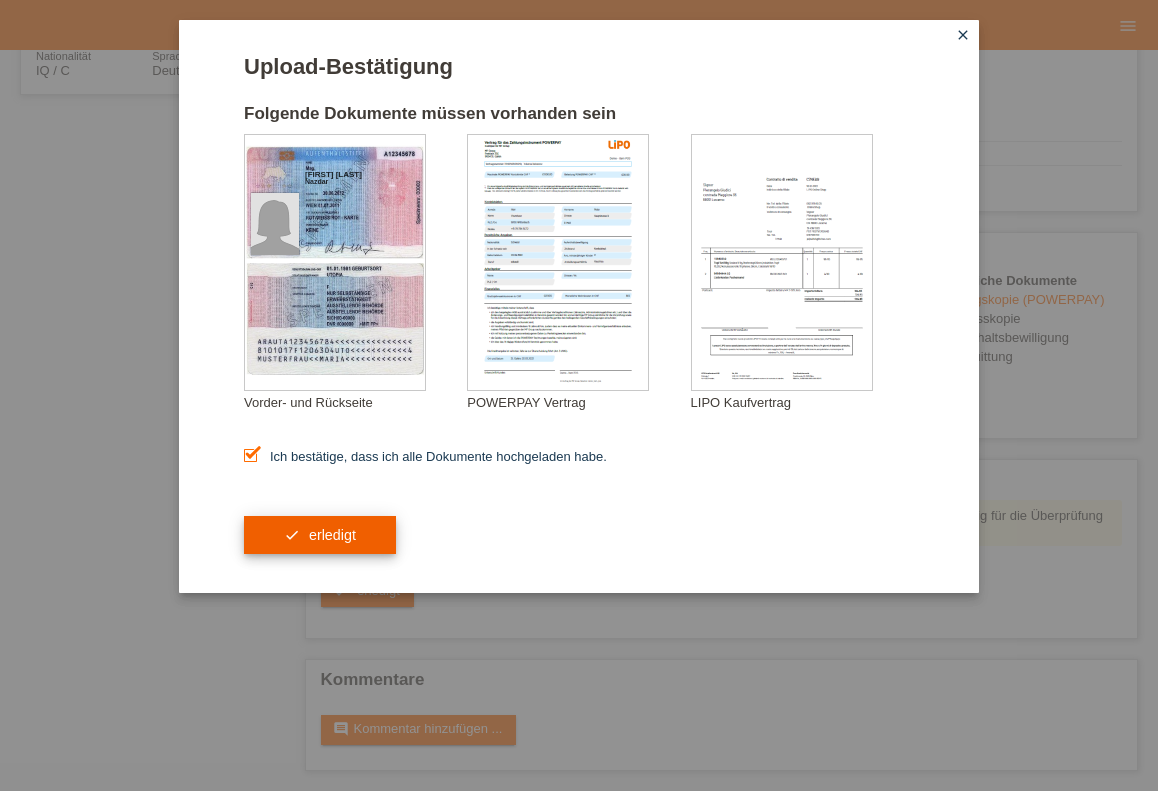 click on "erledigt" at bounding box center [332, 535] 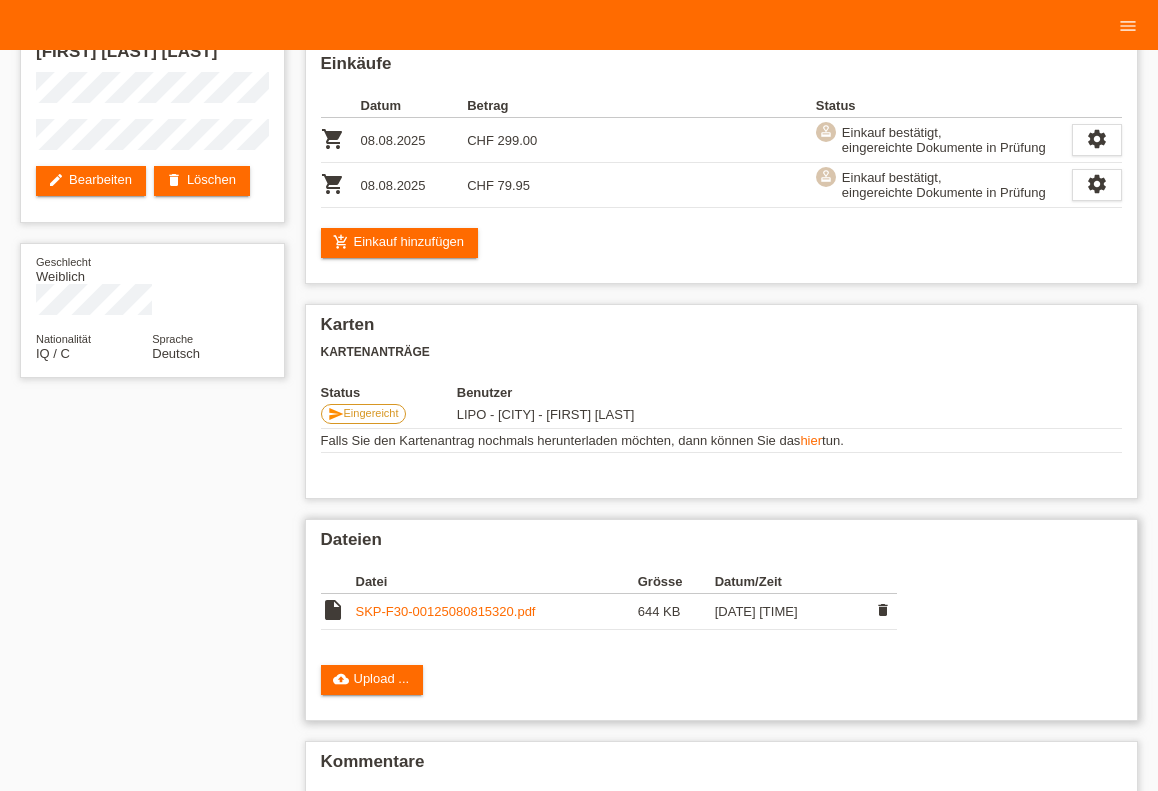 scroll, scrollTop: 210, scrollLeft: 0, axis: vertical 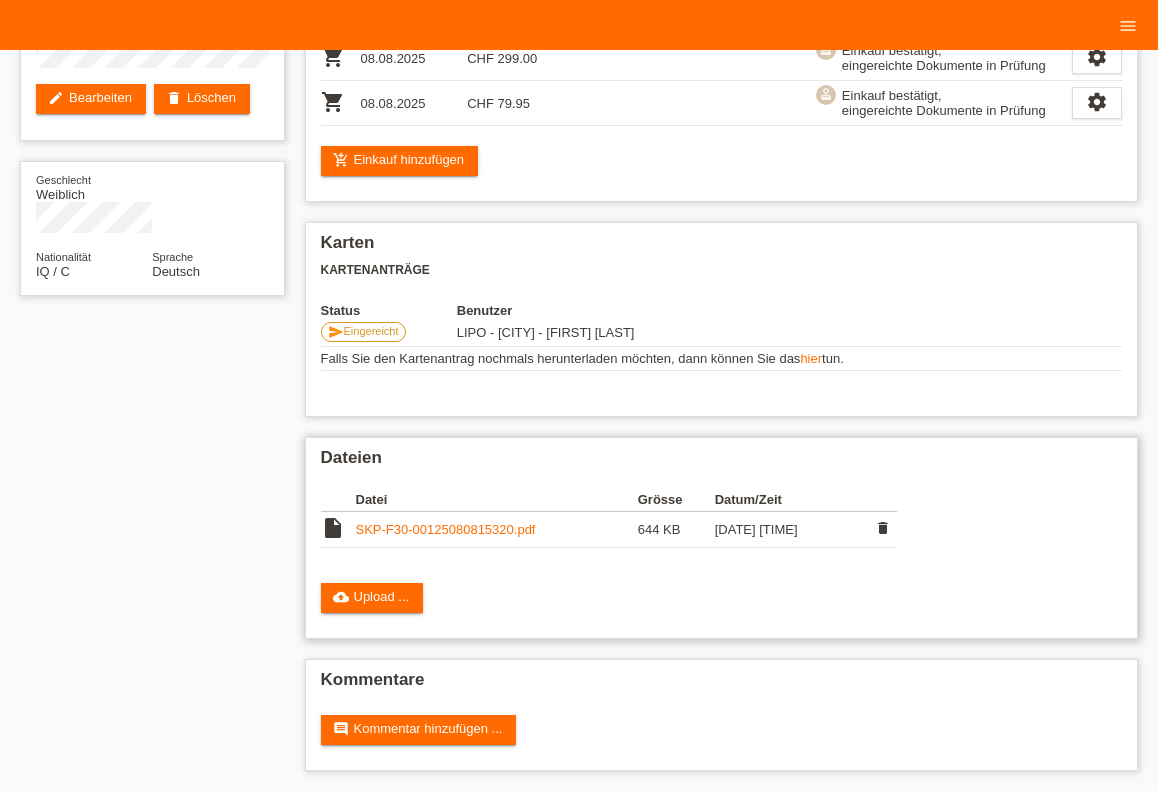 click on "SKP-F30-00125080815320.pdf" at bounding box center [497, 530] 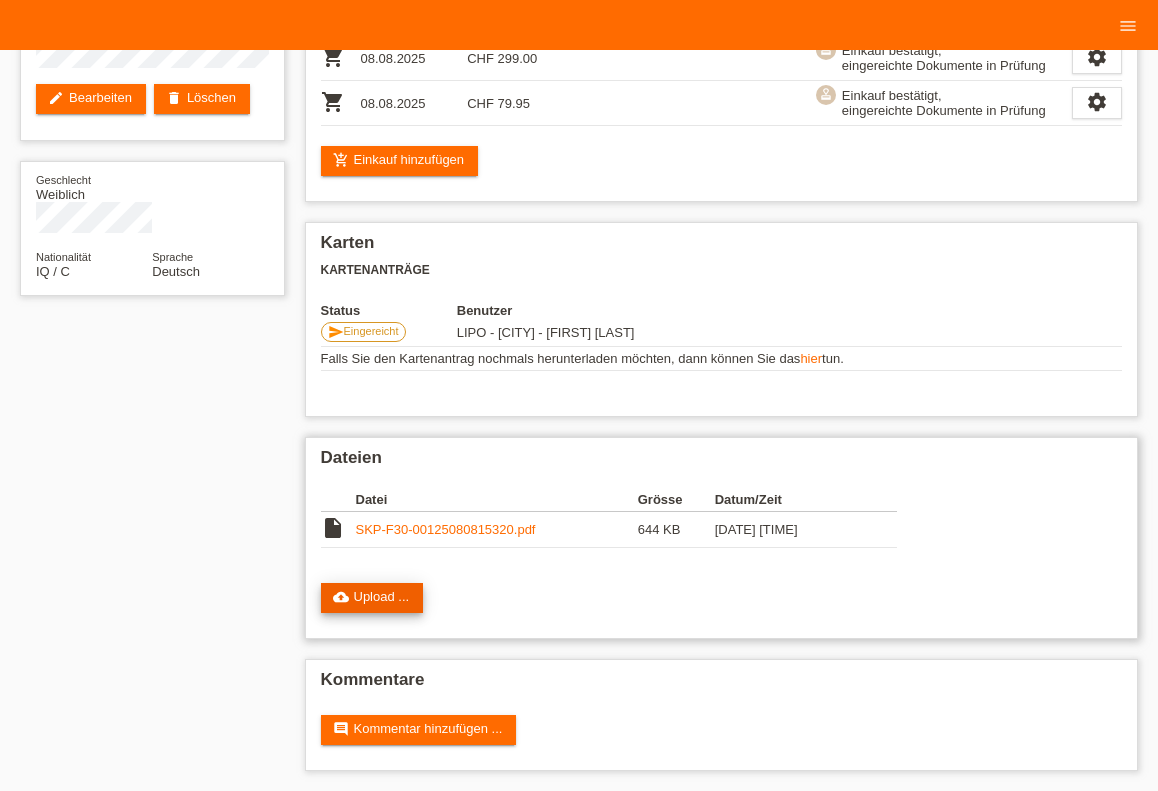 click on "cloud_upload  Upload ..." at bounding box center (372, 598) 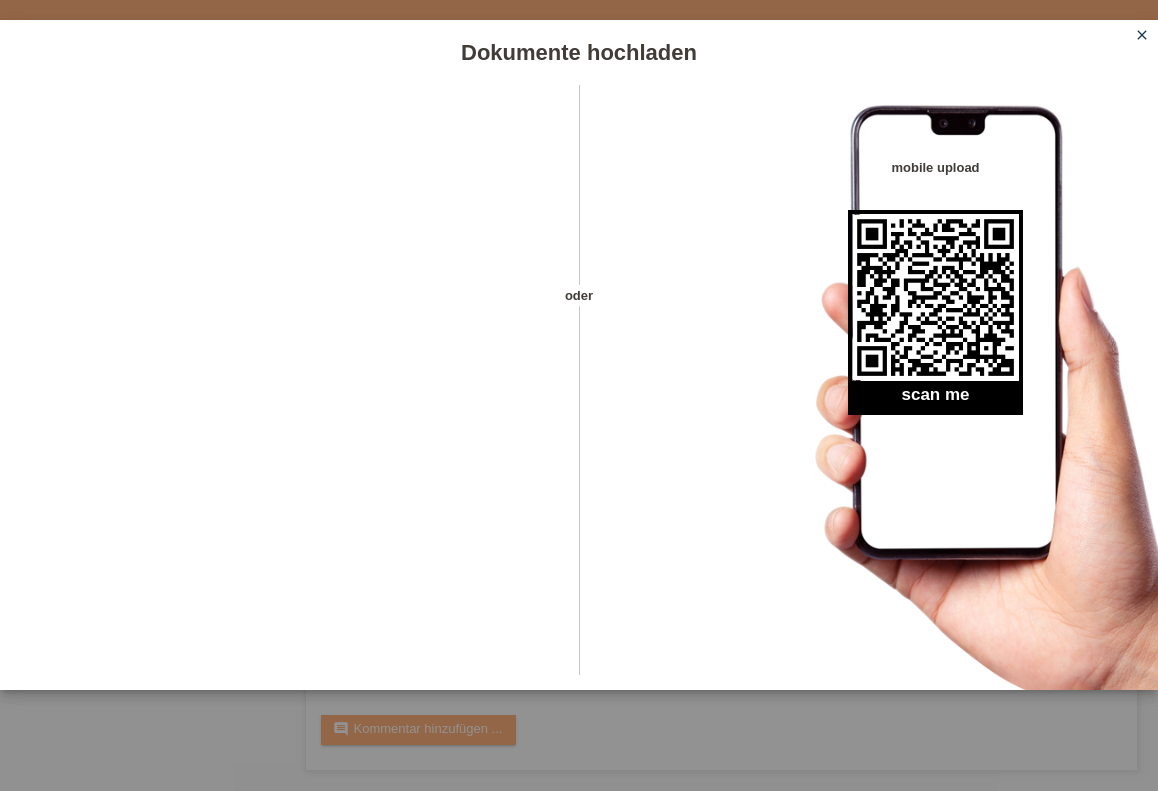 click on "close" at bounding box center [1142, 35] 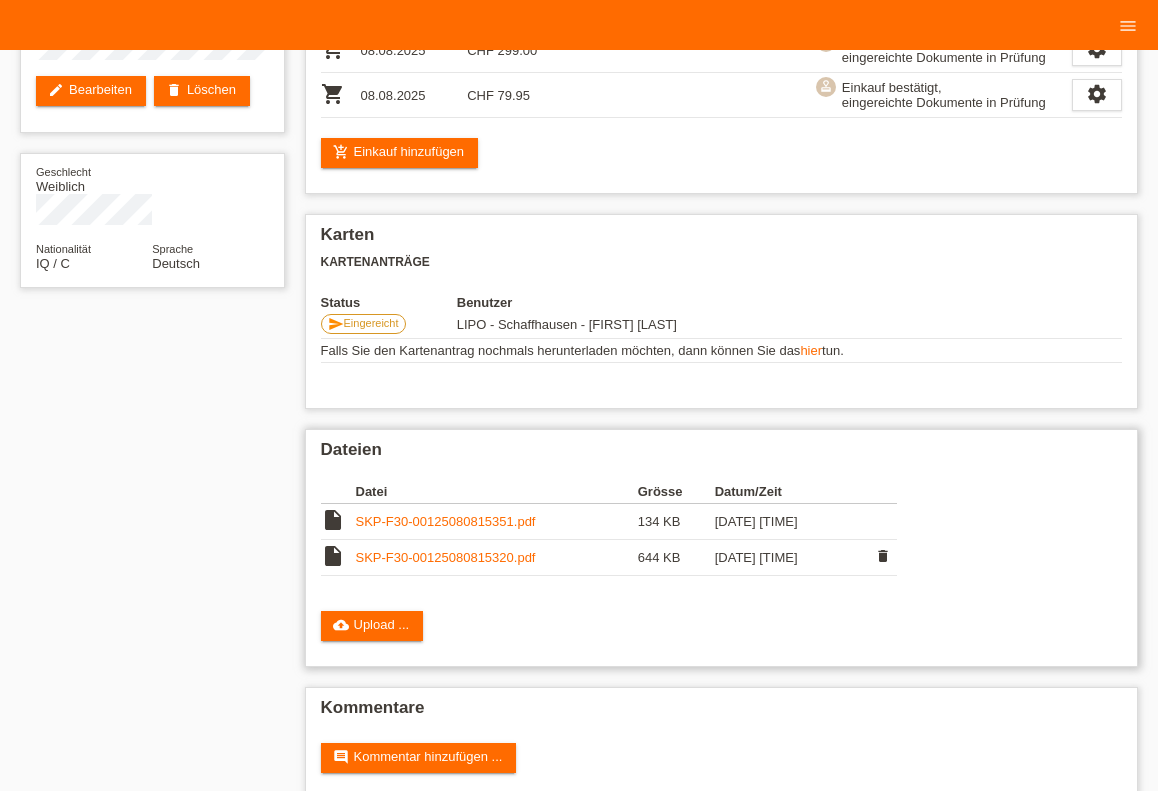 scroll, scrollTop: 211, scrollLeft: 0, axis: vertical 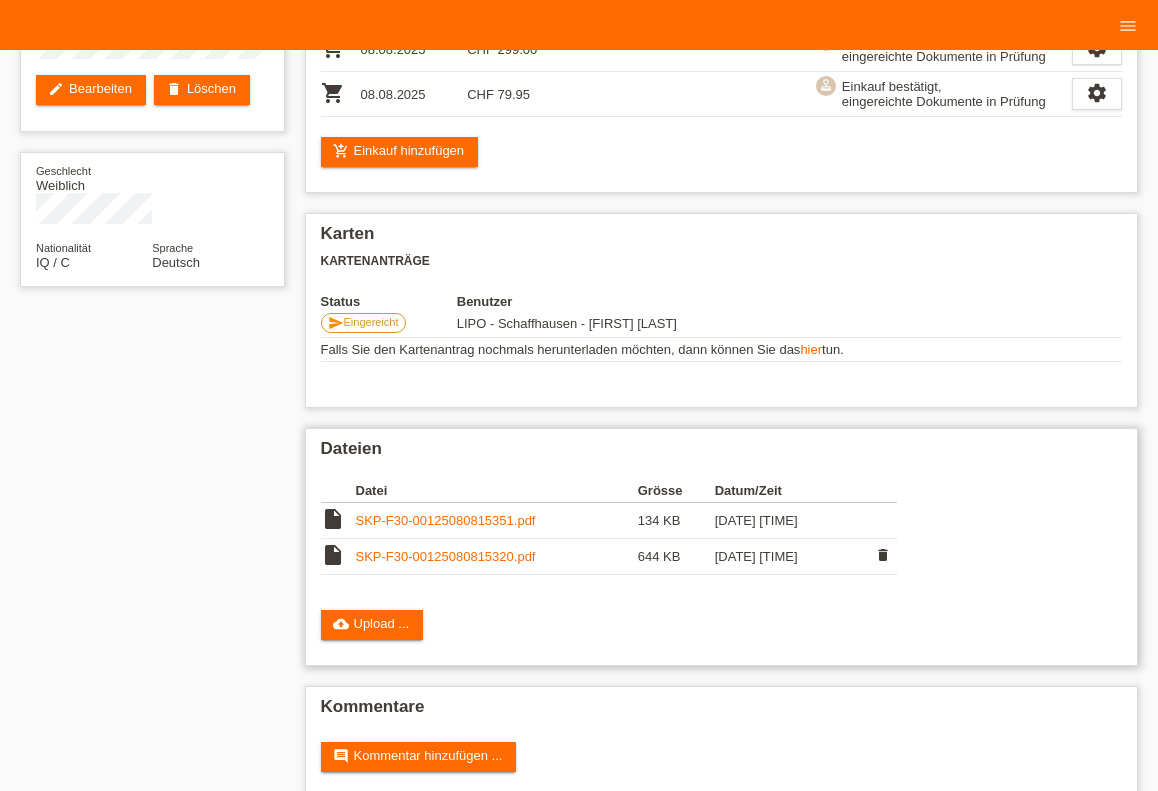 click on "SKP-F30-00125080815320.pdf" at bounding box center (446, 556) 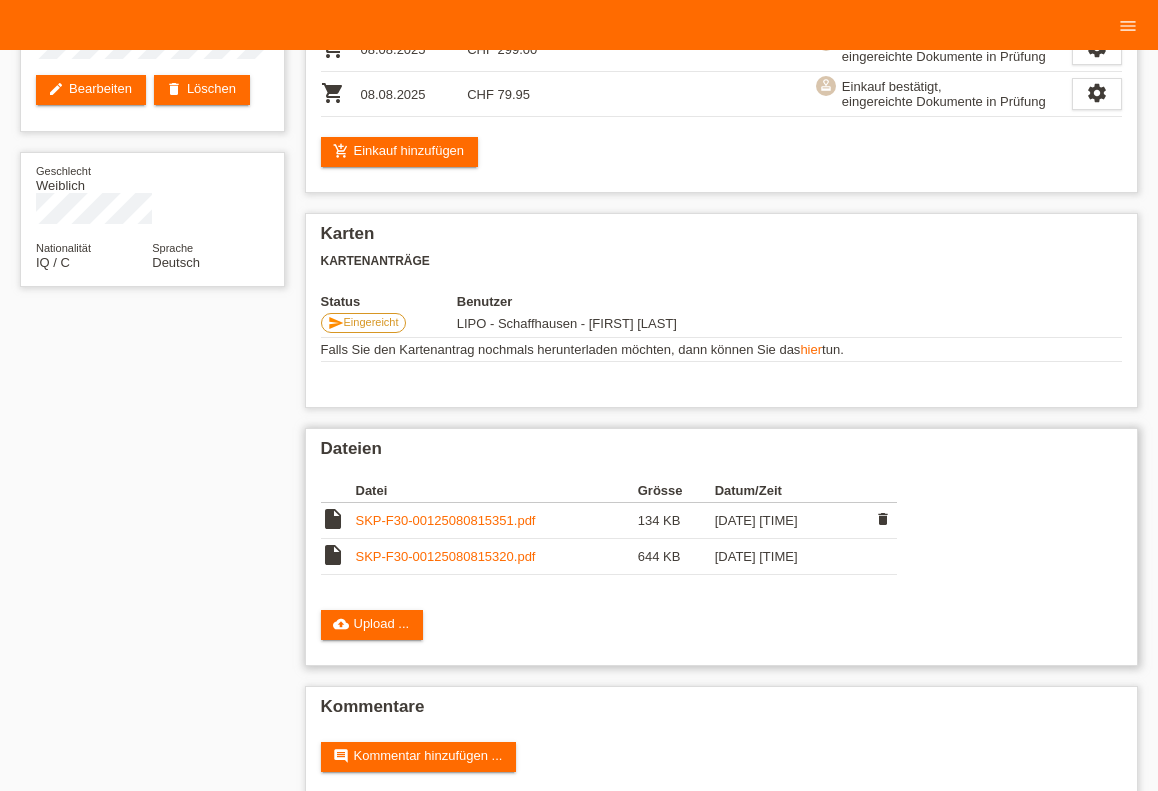 click on "SKP-F30-00125080815351.pdf" at bounding box center (446, 520) 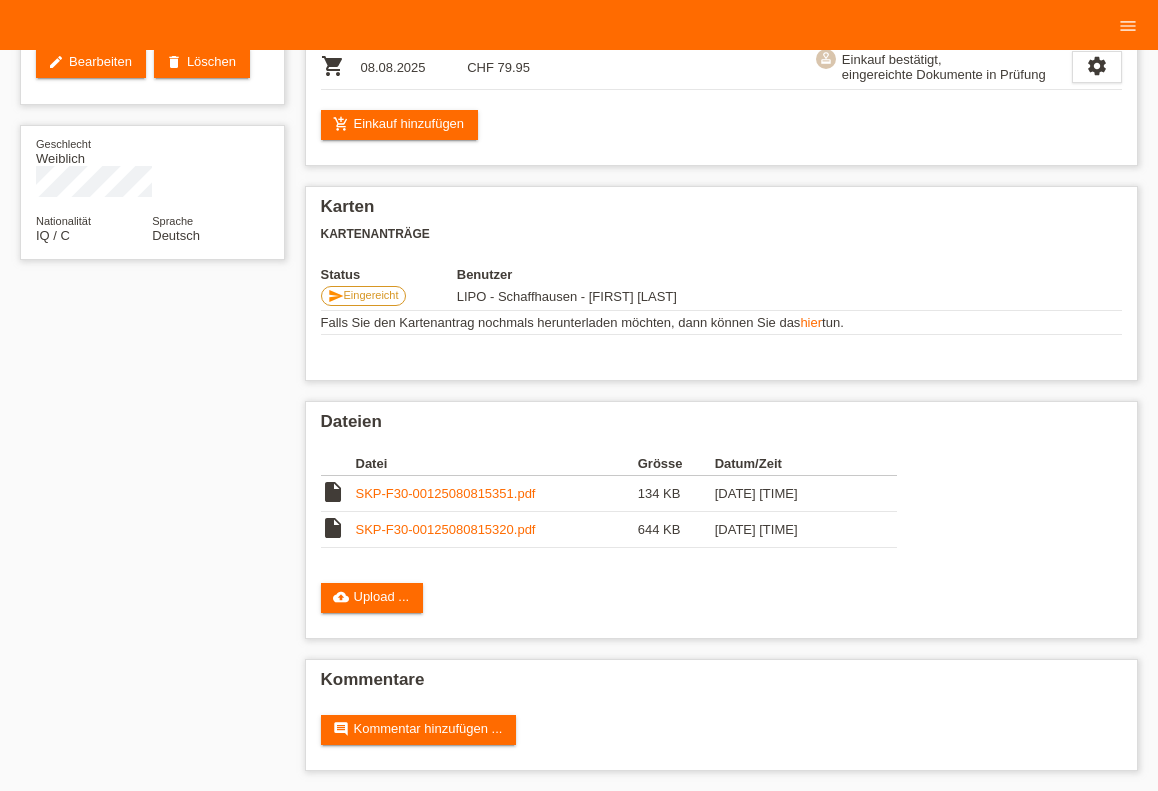 scroll, scrollTop: 247, scrollLeft: 0, axis: vertical 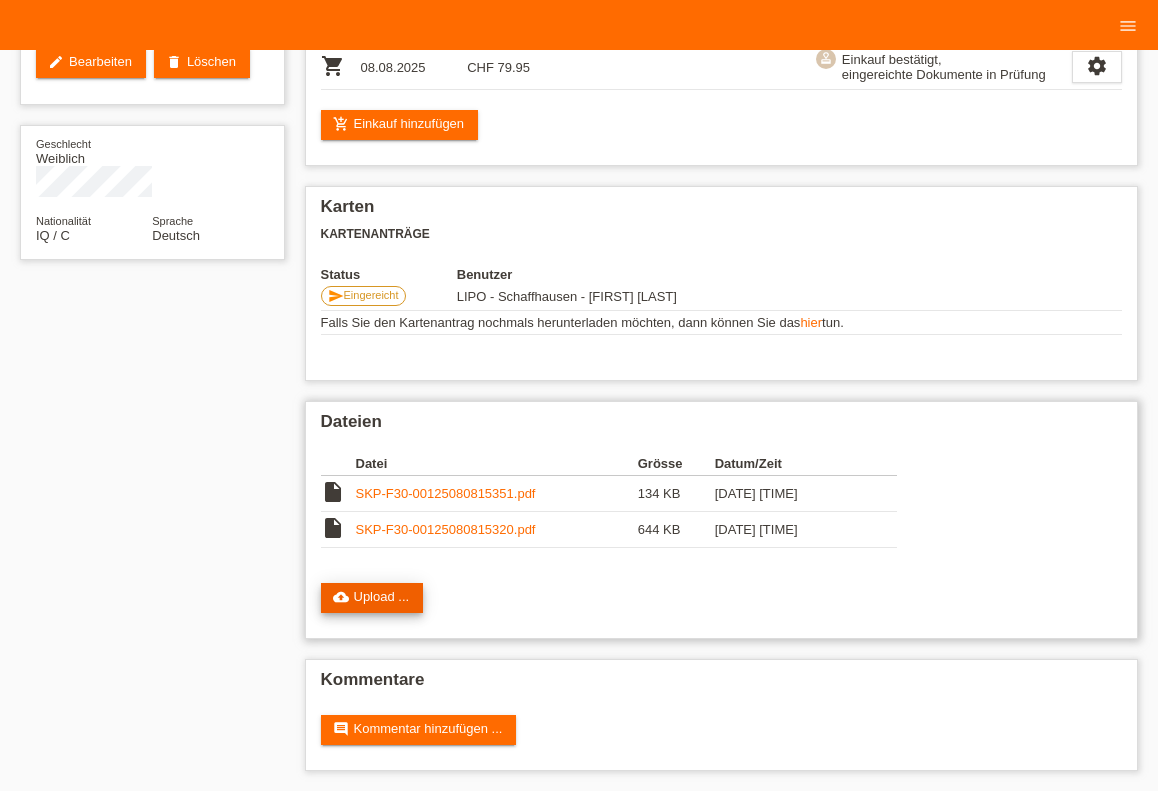 click on "cloud_upload  Upload ..." at bounding box center (372, 598) 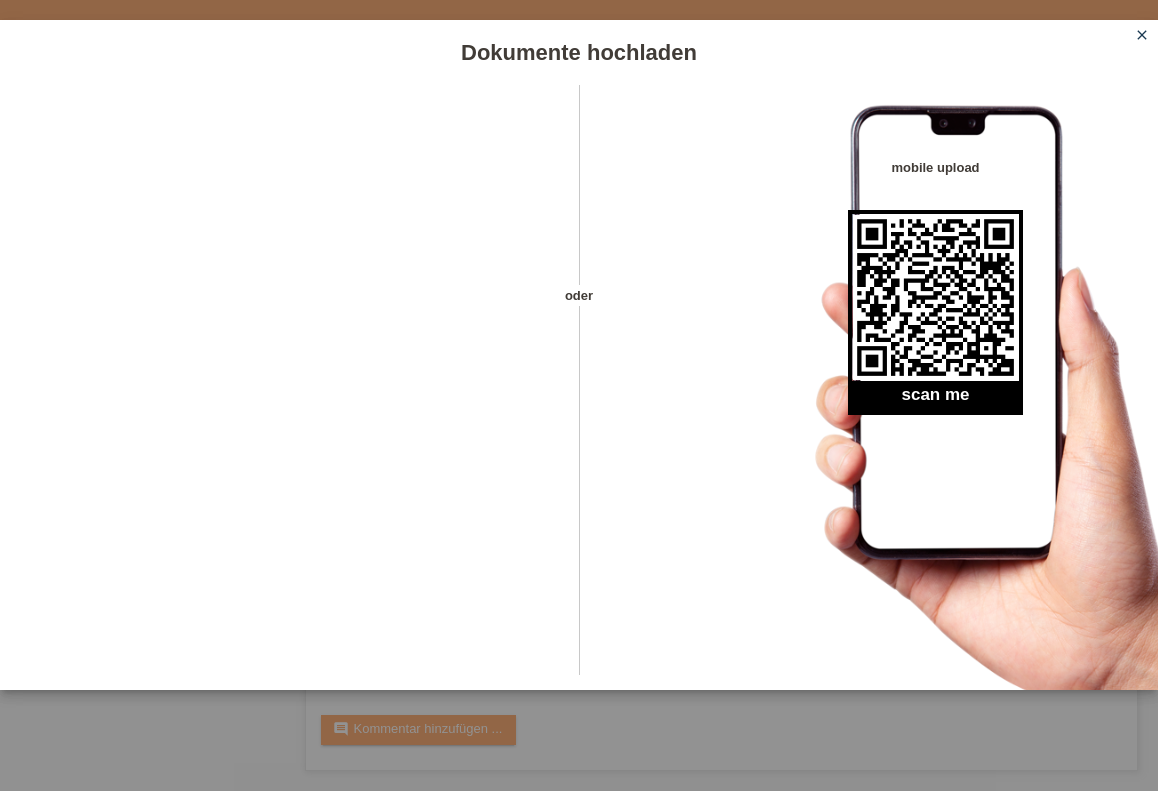 click on "close" at bounding box center [1142, 35] 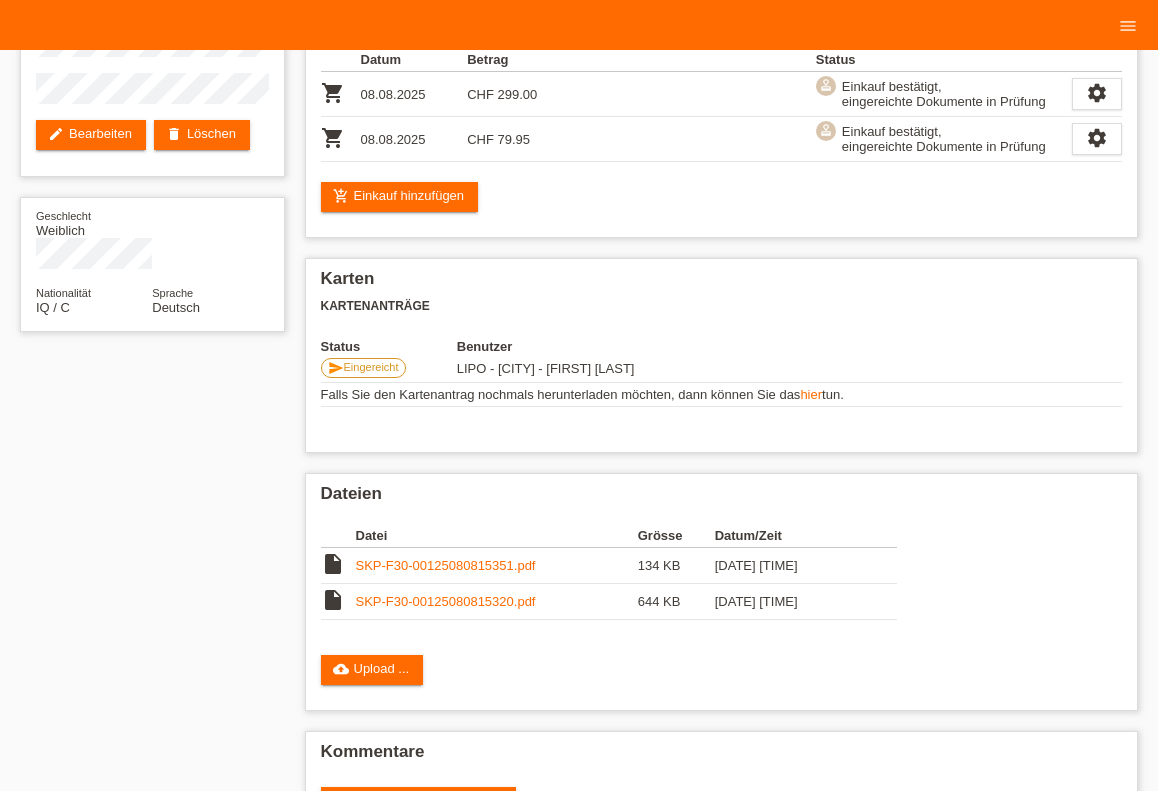 scroll, scrollTop: 247, scrollLeft: 0, axis: vertical 